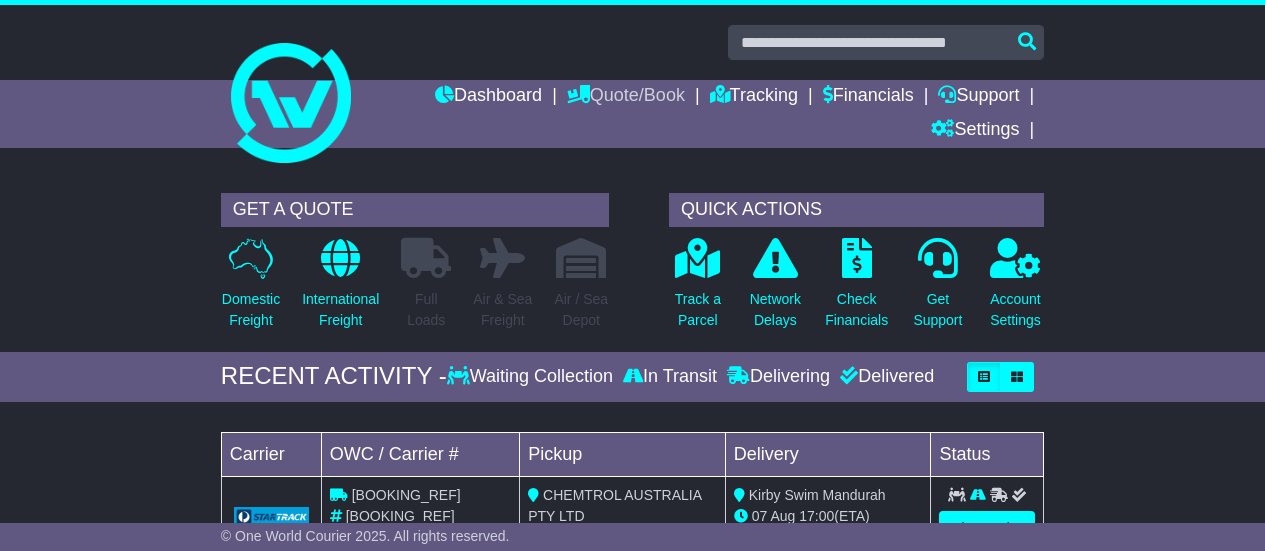 scroll, scrollTop: 0, scrollLeft: 0, axis: both 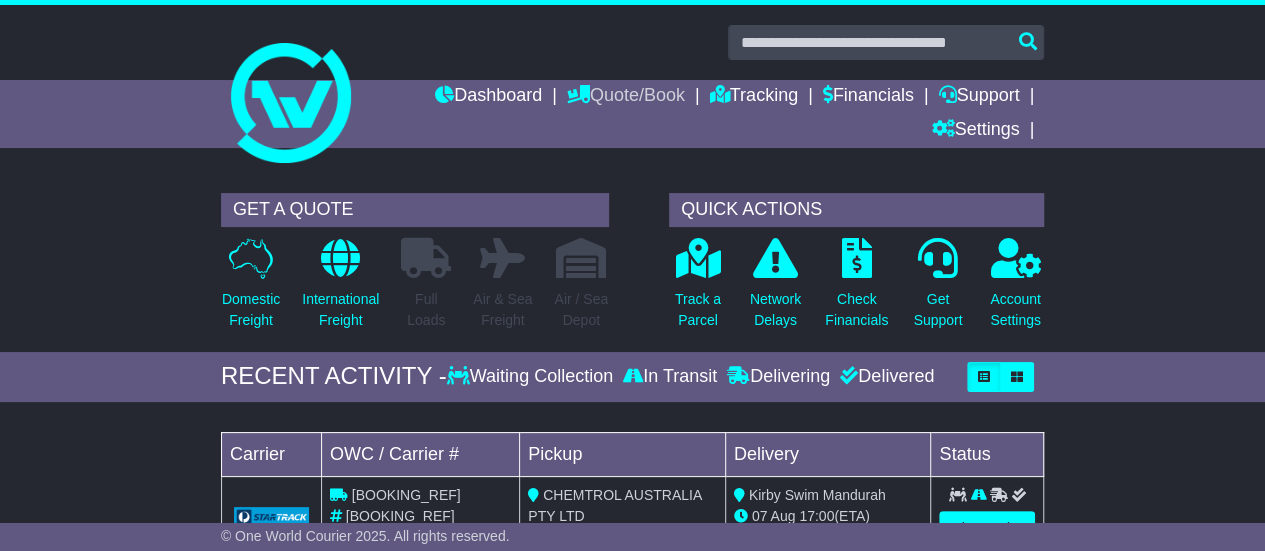 click on "Quote/Book" at bounding box center [626, 97] 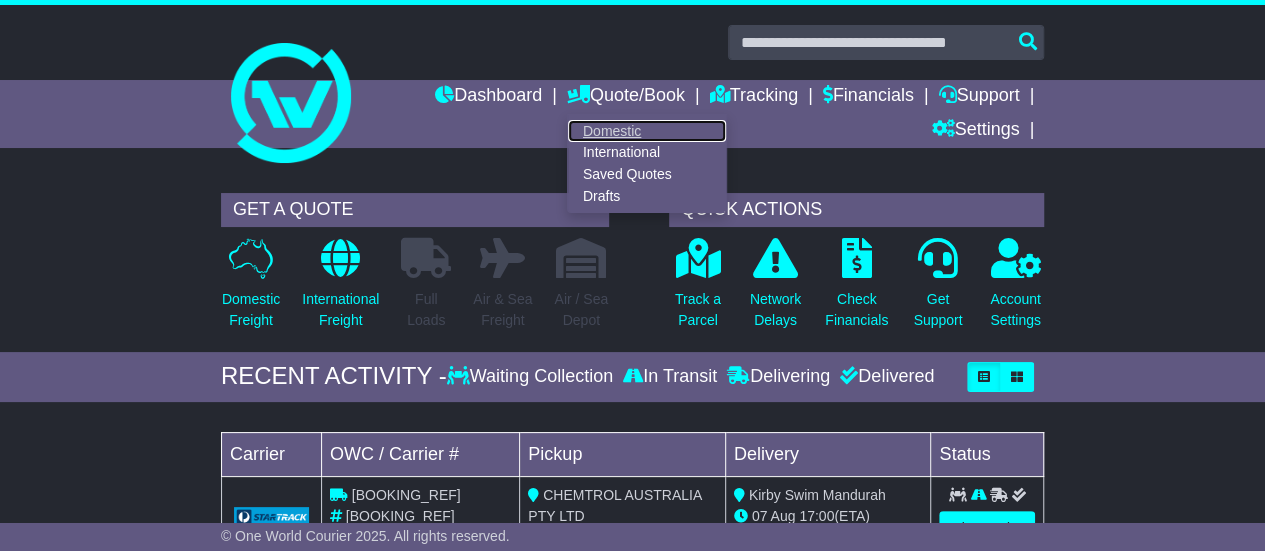 click on "Domestic" at bounding box center (647, 131) 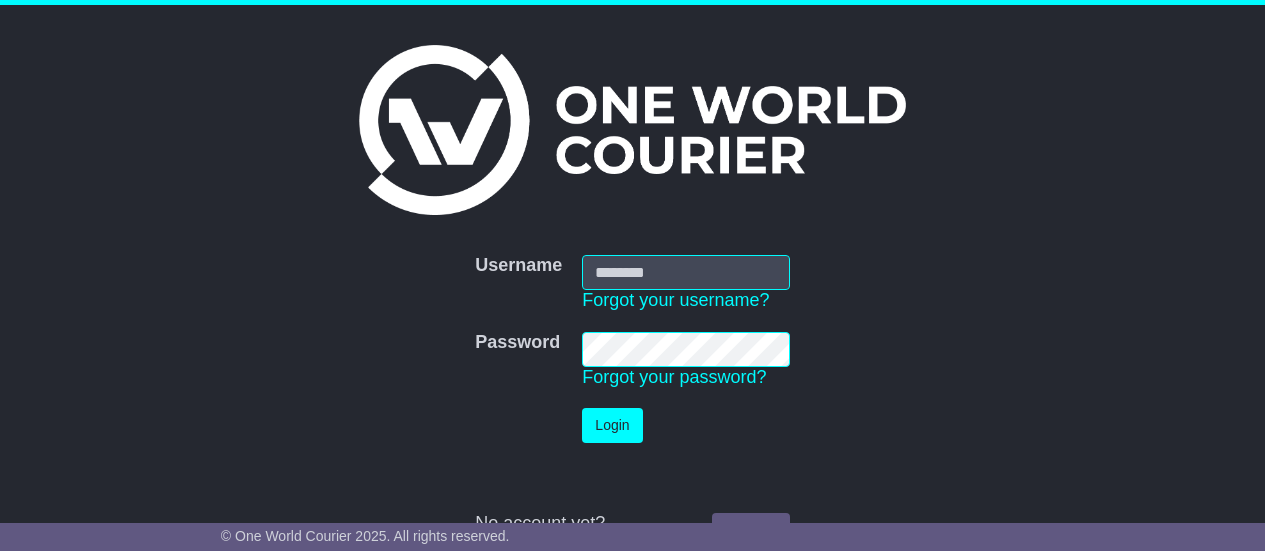 scroll, scrollTop: 0, scrollLeft: 0, axis: both 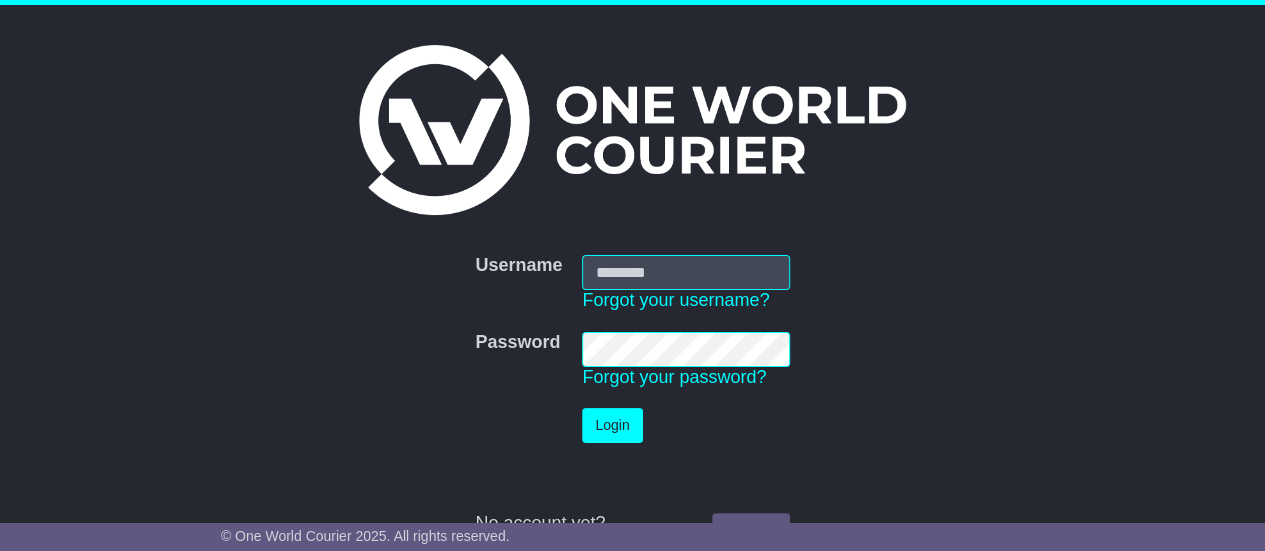 click on "Username" at bounding box center (685, 272) 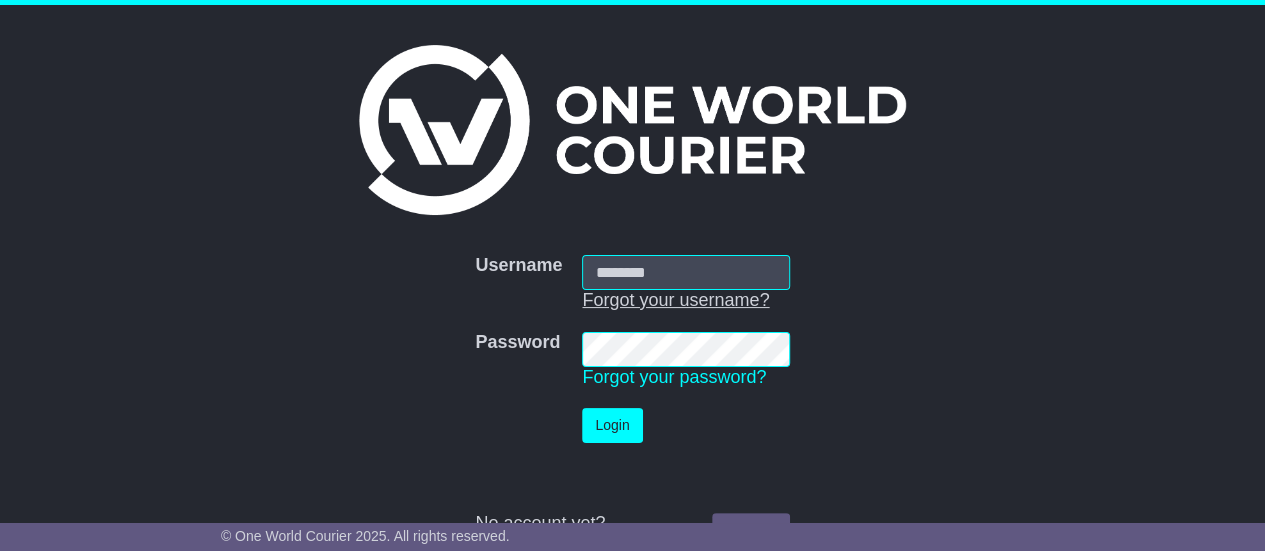 type on "**********" 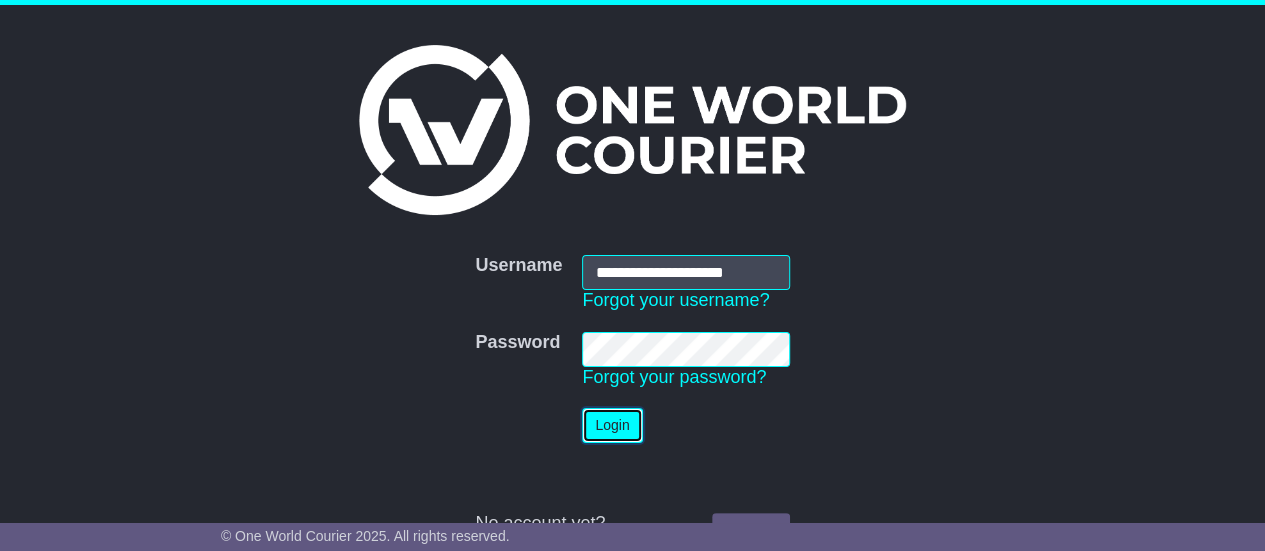 click on "Login" at bounding box center (612, 425) 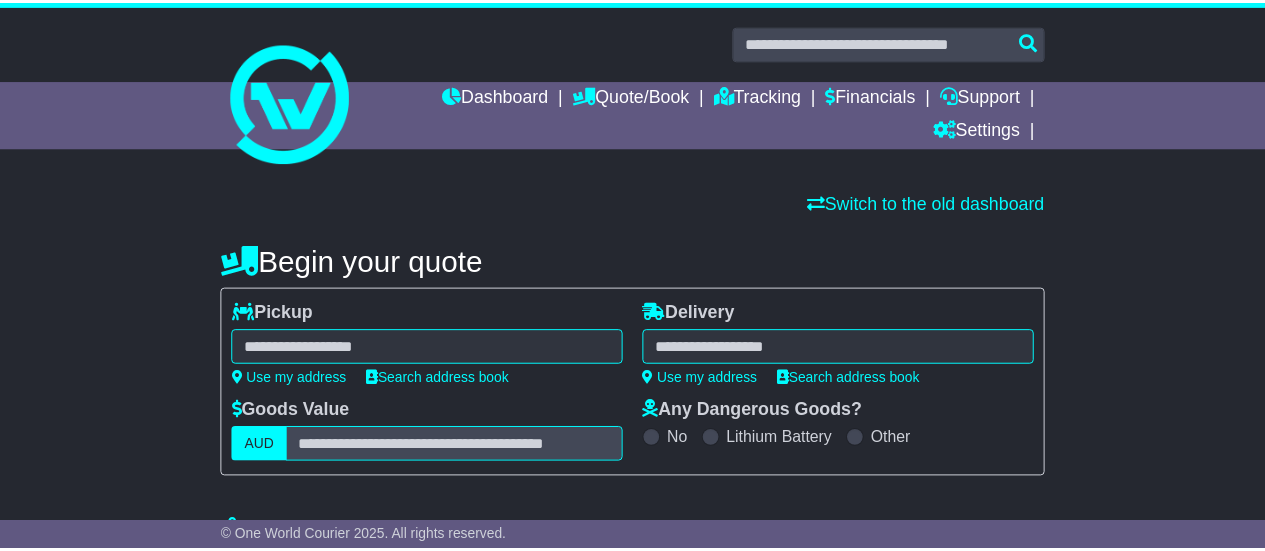 scroll, scrollTop: 0, scrollLeft: 0, axis: both 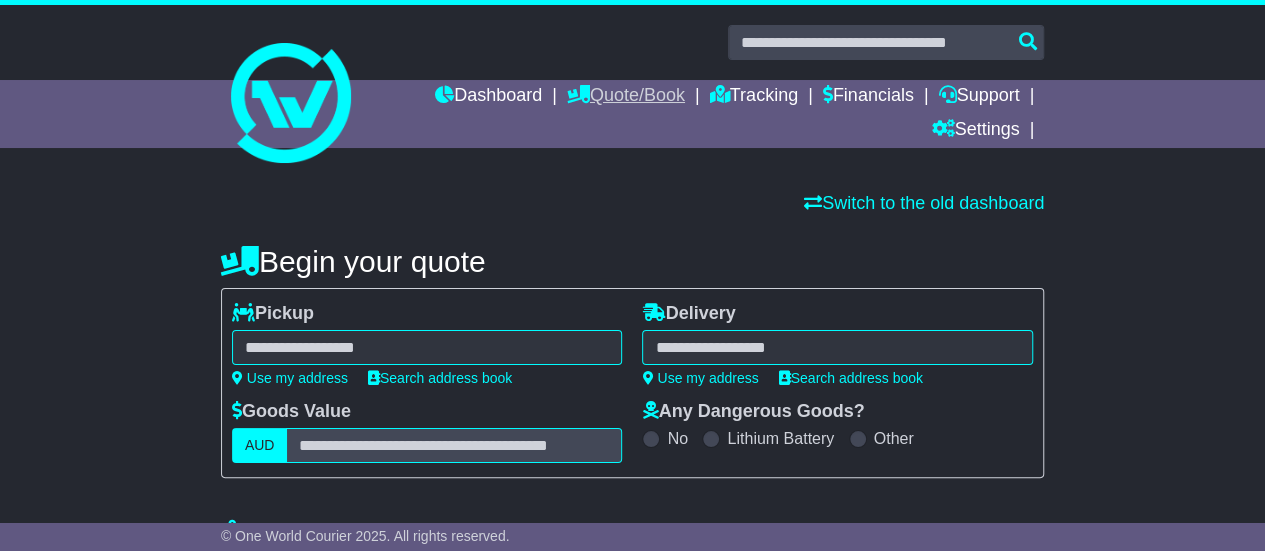 click on "Quote/Book" at bounding box center (626, 97) 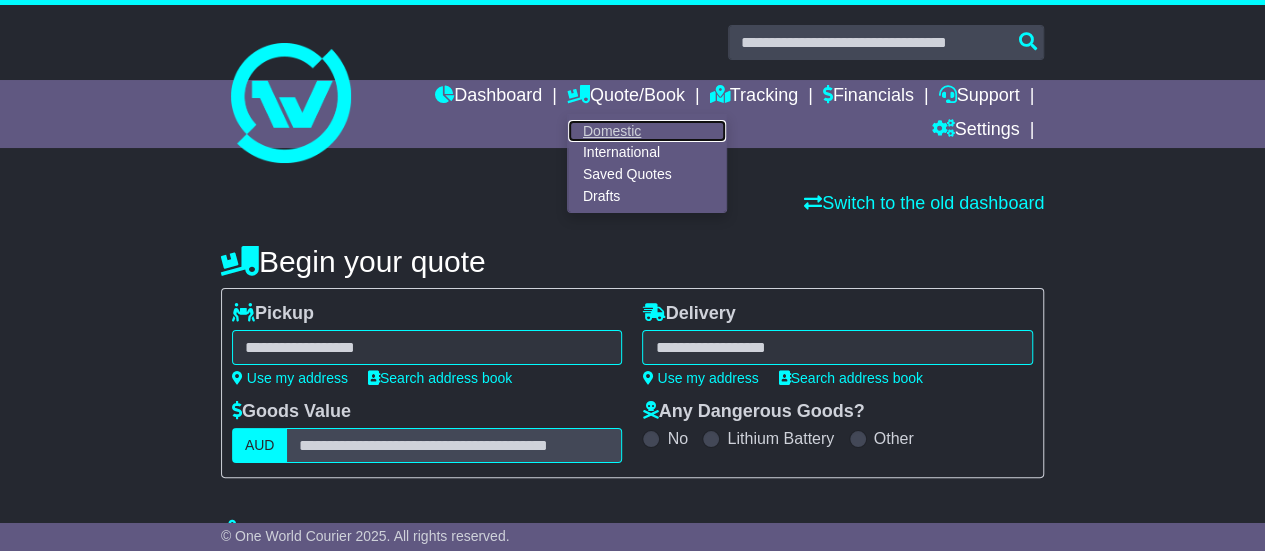 click on "Domestic" at bounding box center (647, 131) 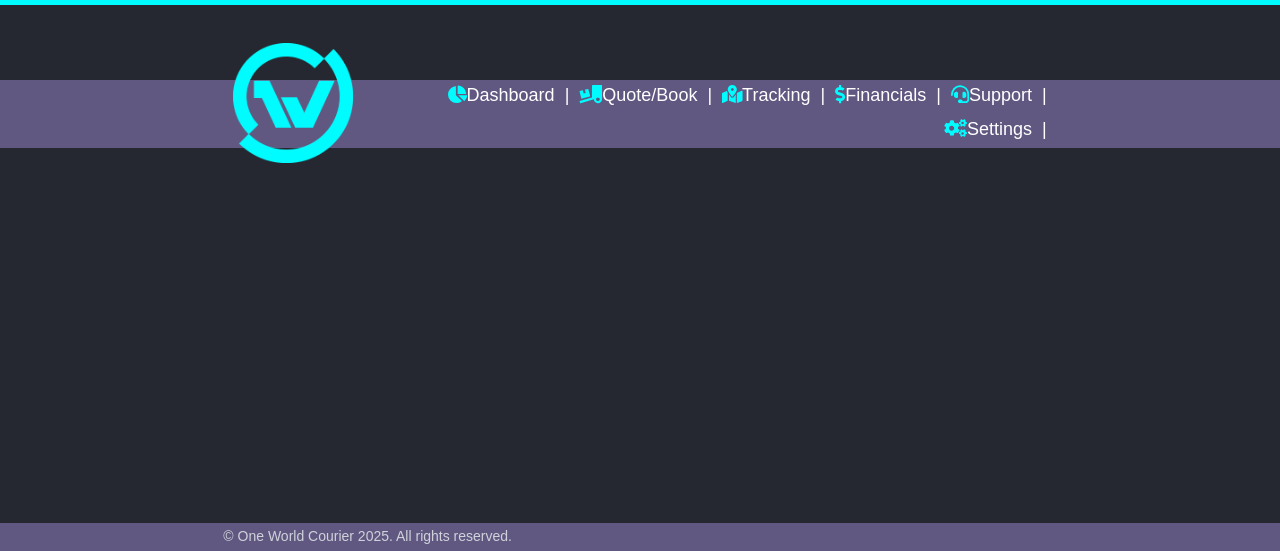 scroll, scrollTop: 0, scrollLeft: 0, axis: both 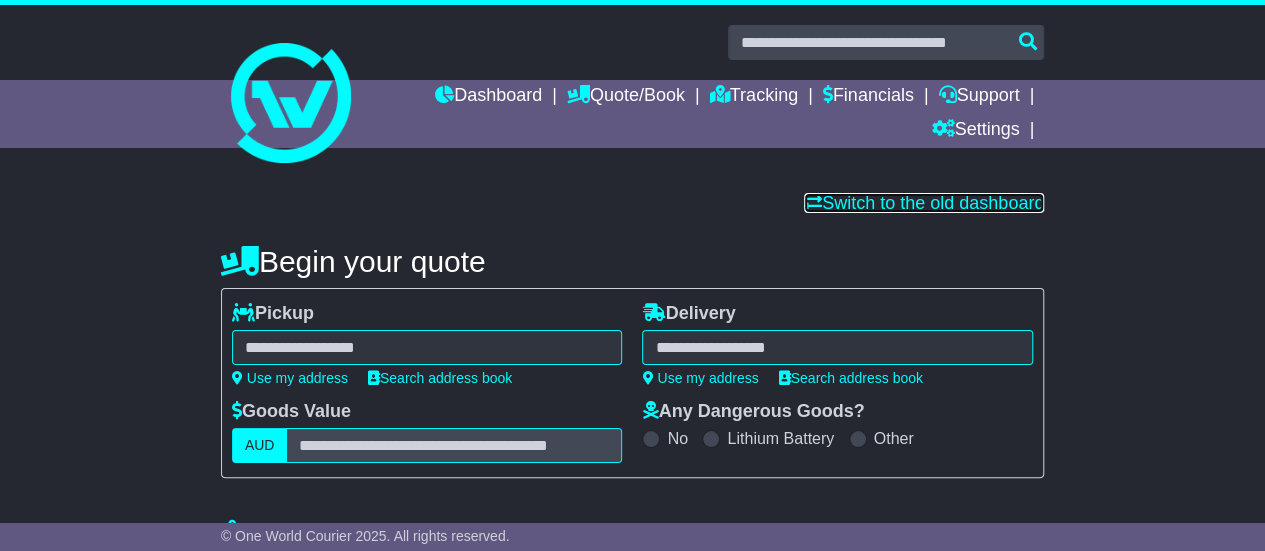 click on "Switch to the old dashboard" at bounding box center [924, 203] 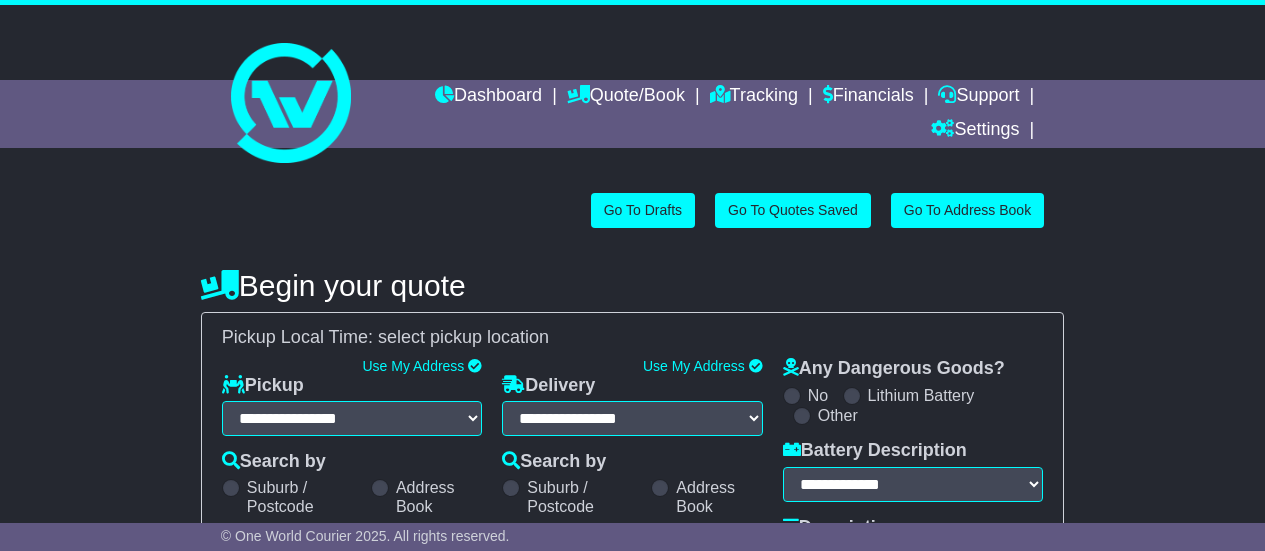 scroll, scrollTop: 0, scrollLeft: 0, axis: both 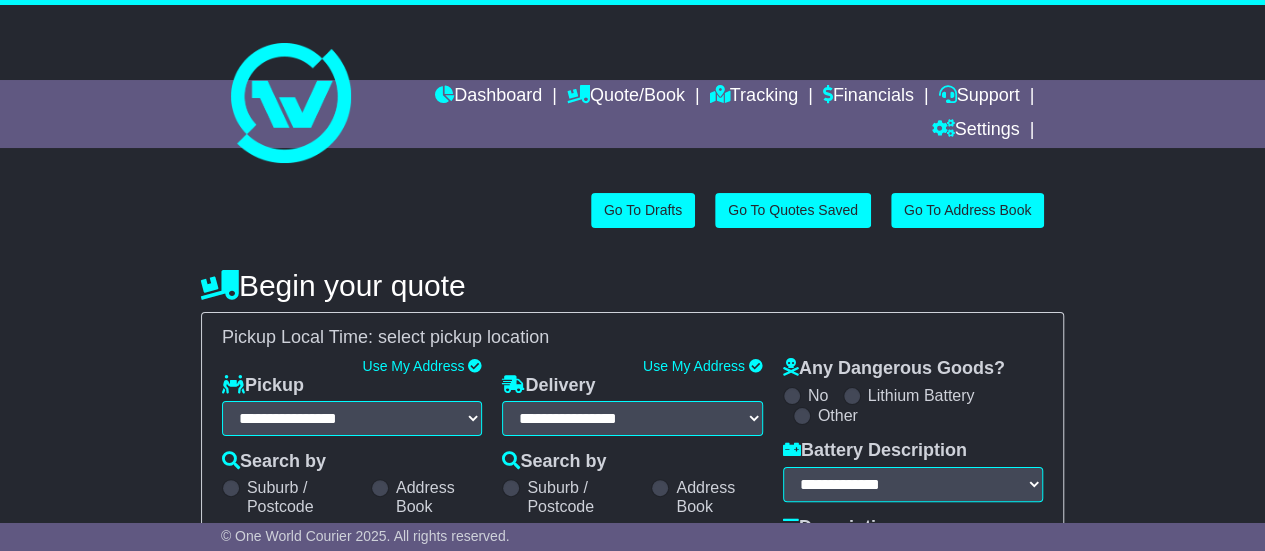 select on "**" 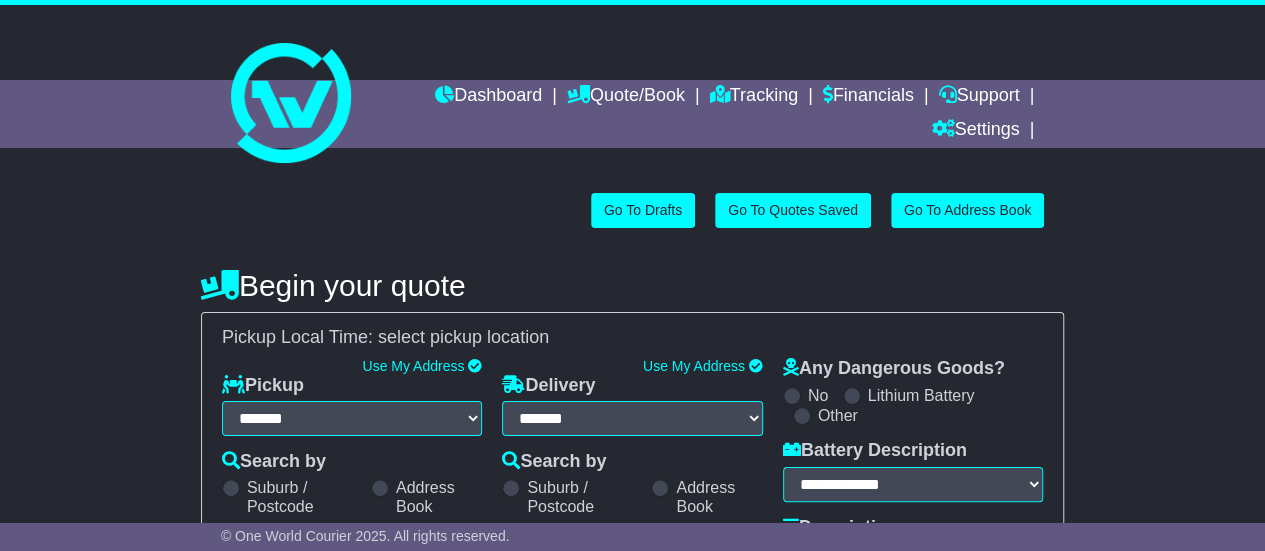 scroll, scrollTop: 0, scrollLeft: 0, axis: both 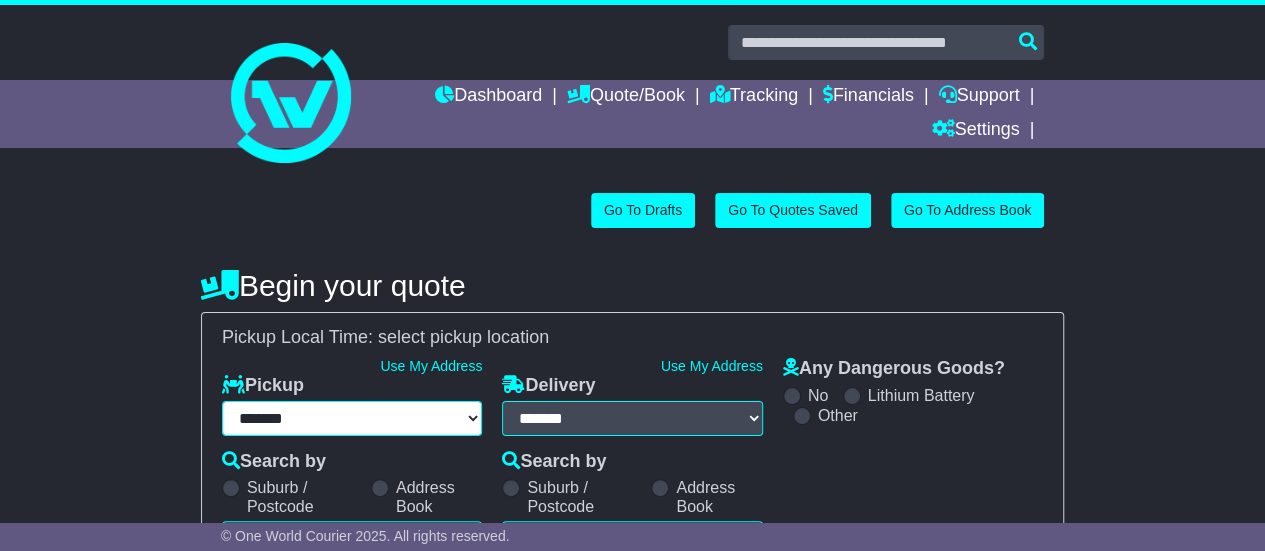 click on "**********" at bounding box center [352, 418] 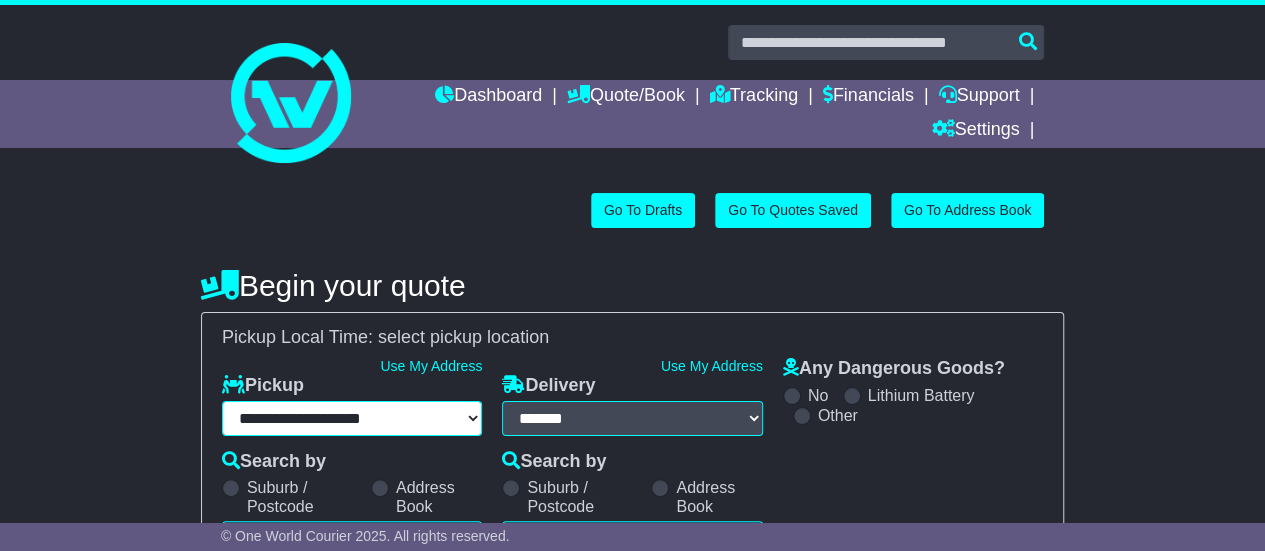 click on "**********" at bounding box center (352, 418) 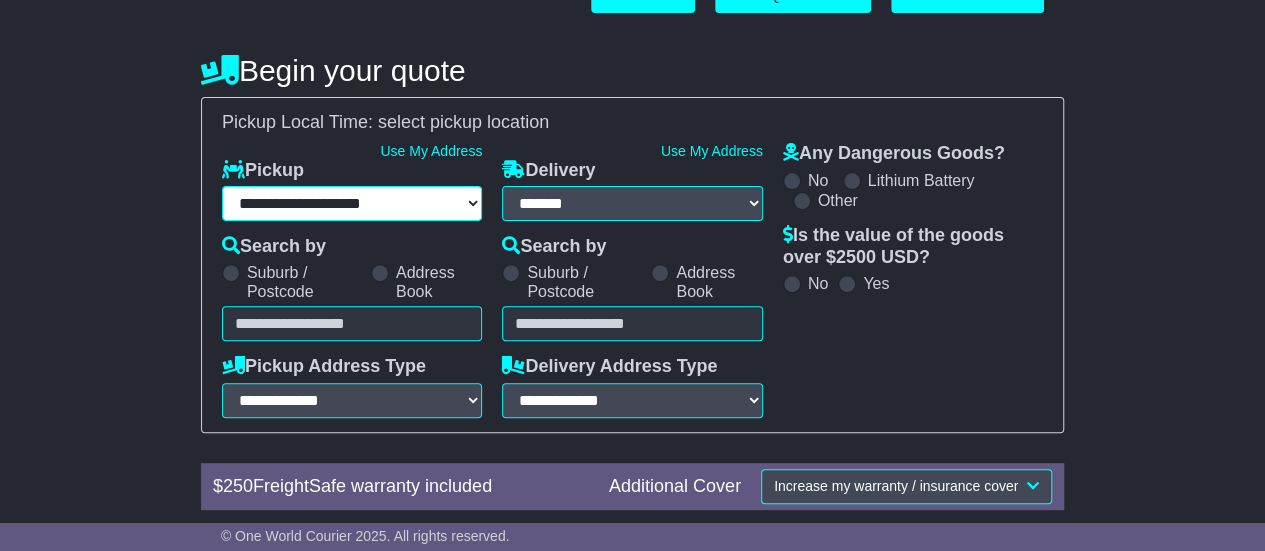 scroll, scrollTop: 237, scrollLeft: 0, axis: vertical 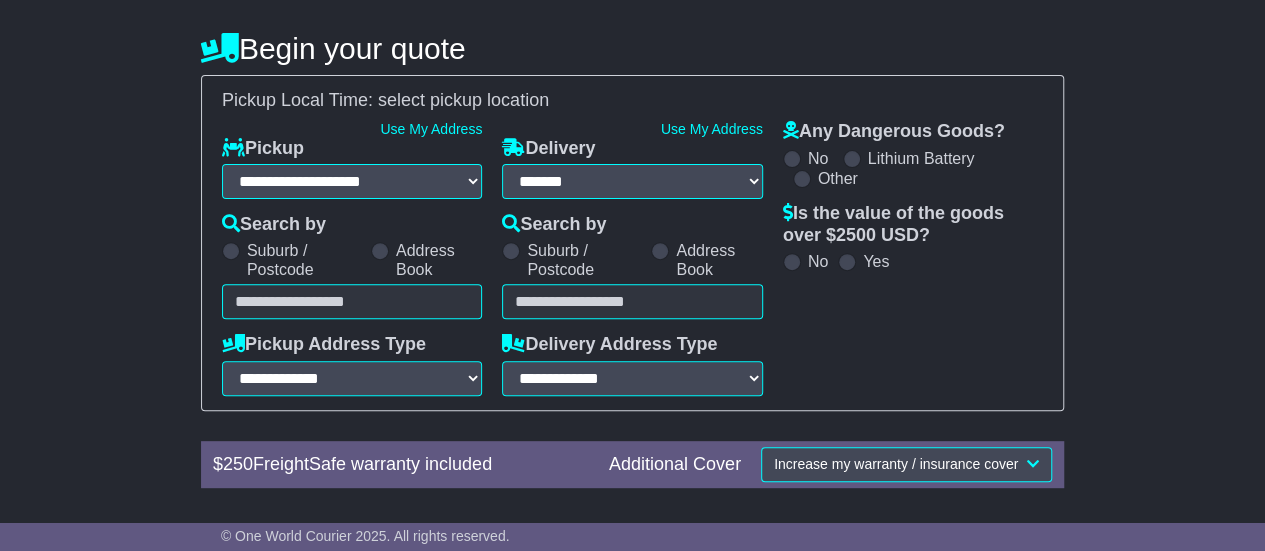 click at bounding box center [380, 251] 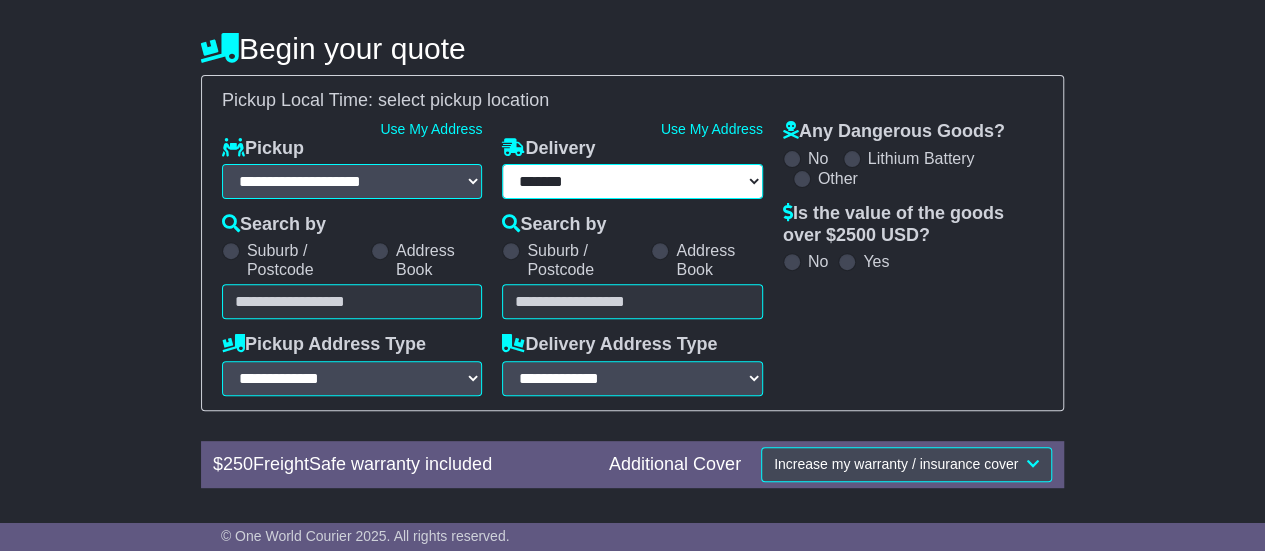select 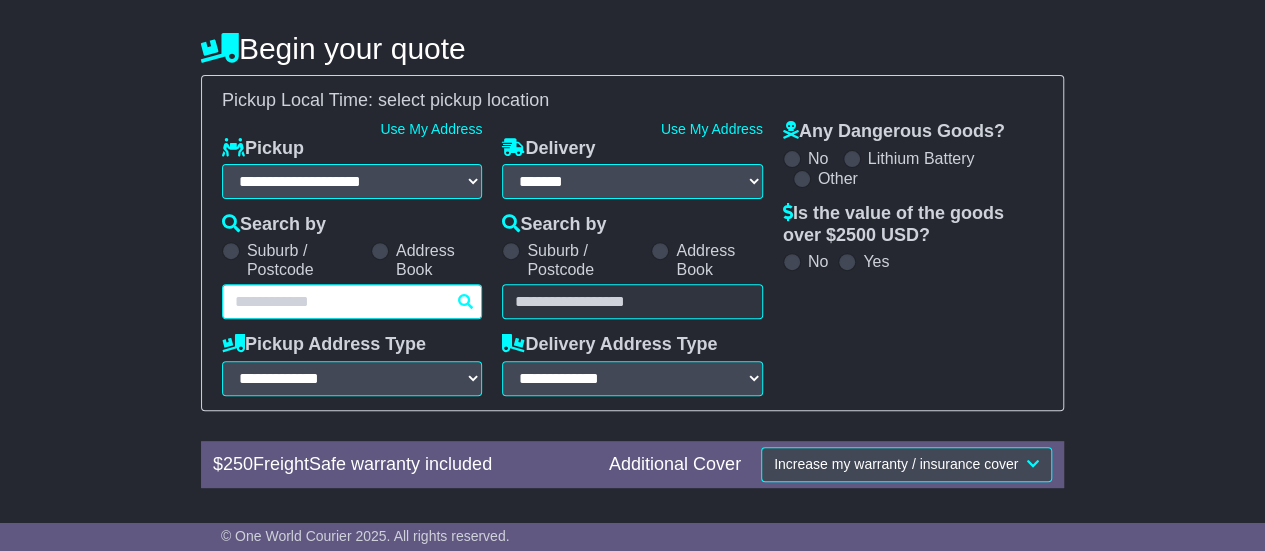 click on "Unknown City / Postcode Pair
×
You have entered     address.
Our database shows the postcode and suburb don't match. Please make sure location exists otherwise you might not receive all quotes available.
Maybe you meant to use some of the next:
Ok" at bounding box center [352, 301] 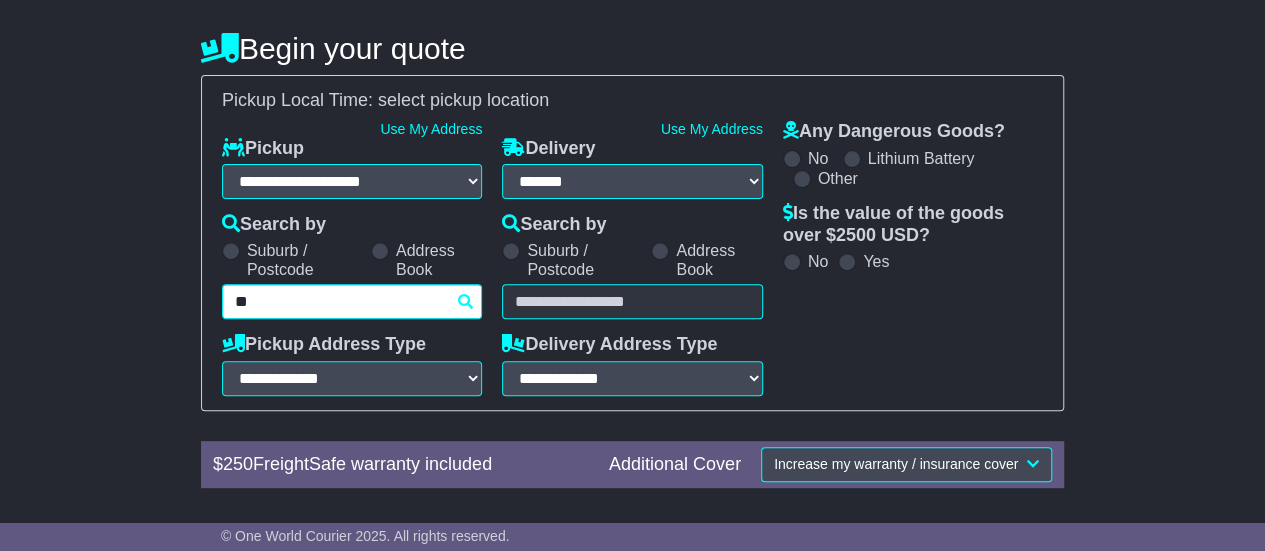 type on "***" 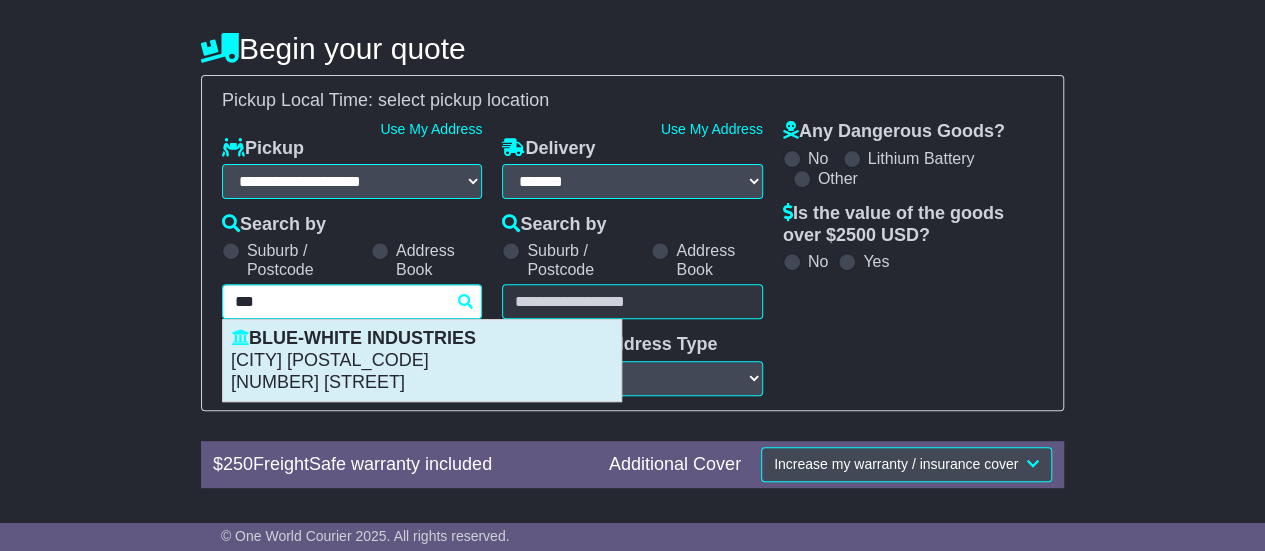 click on "HUNTINGTON BEACH 92649" at bounding box center (422, 361) 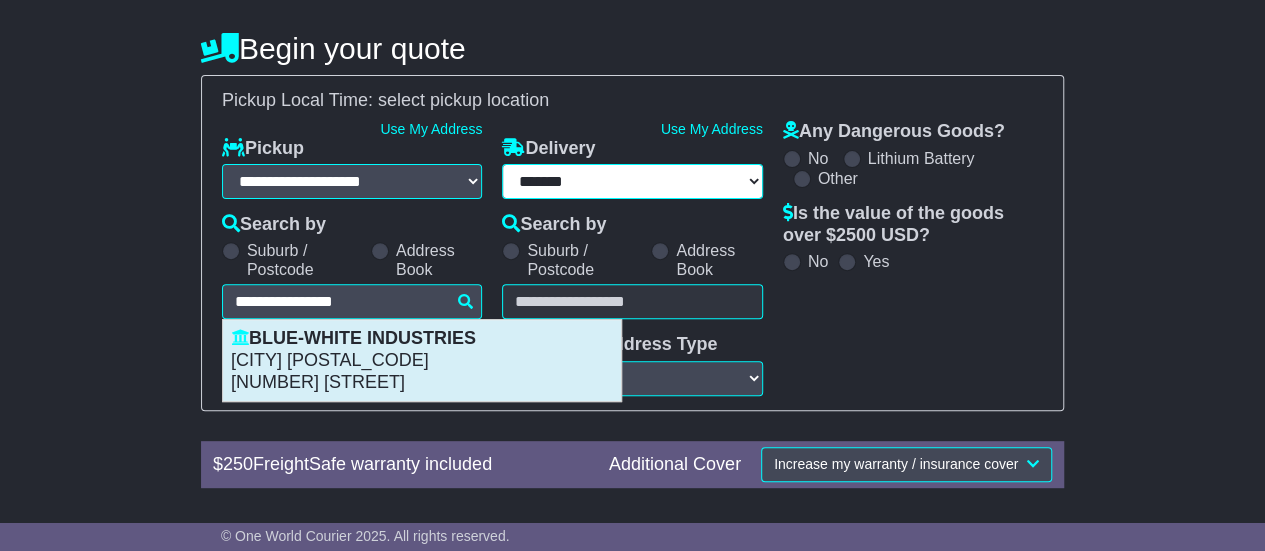 select on "**********" 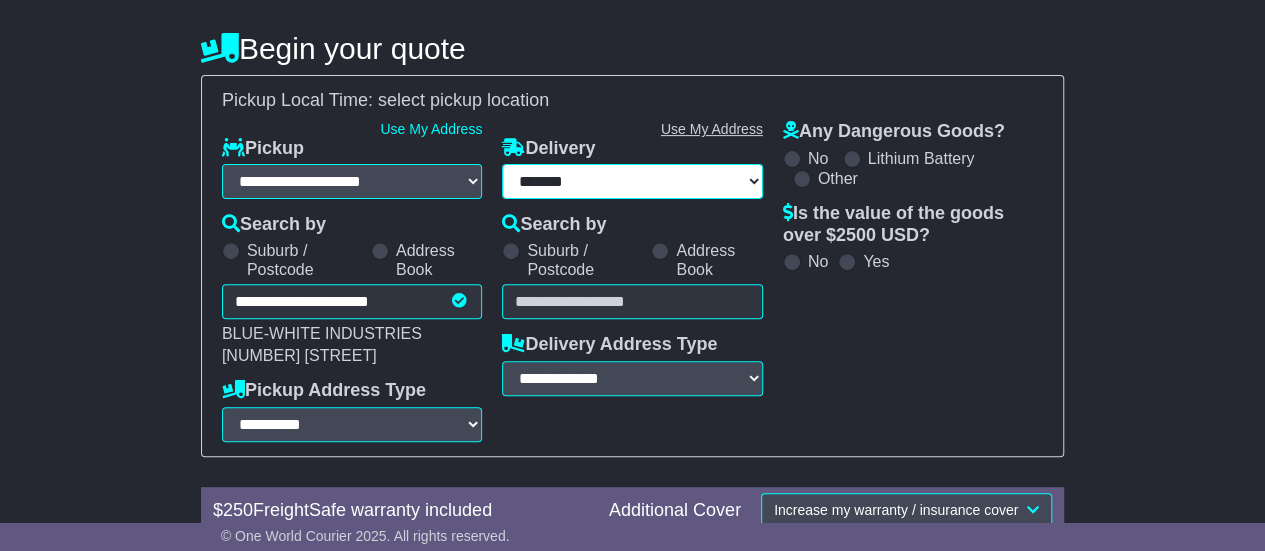 type on "**********" 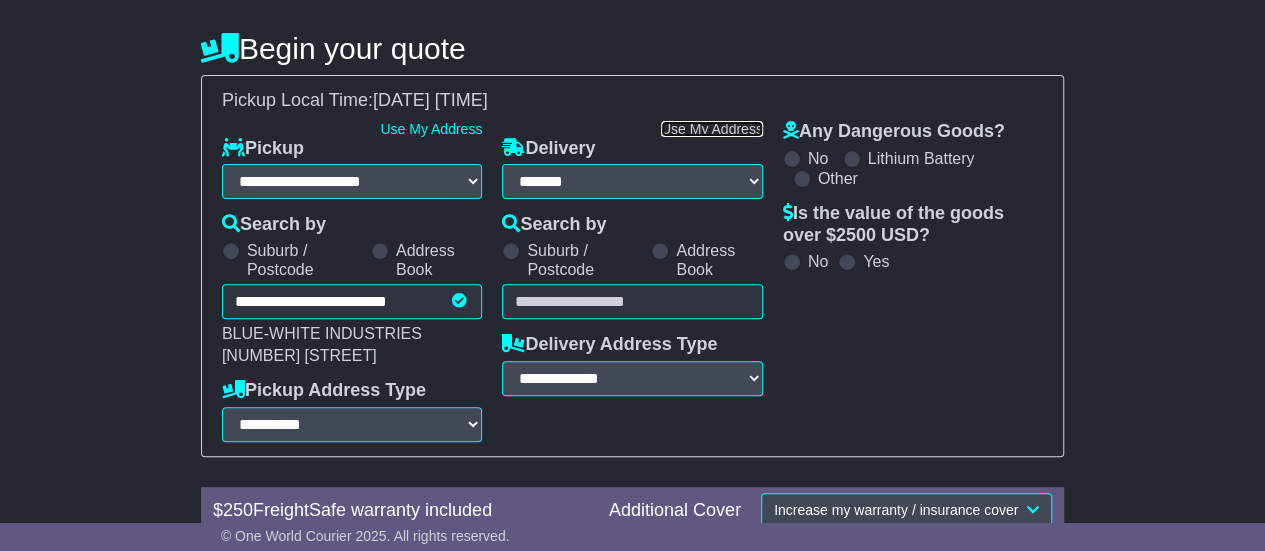click on "Use My Address" at bounding box center [712, 129] 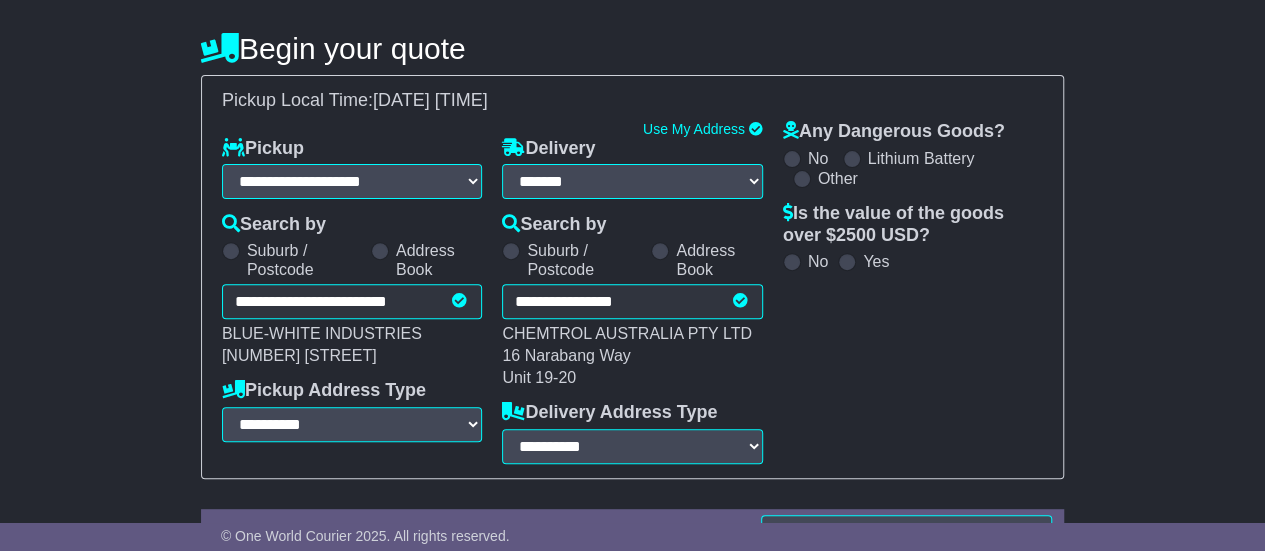 click at bounding box center (792, 262) 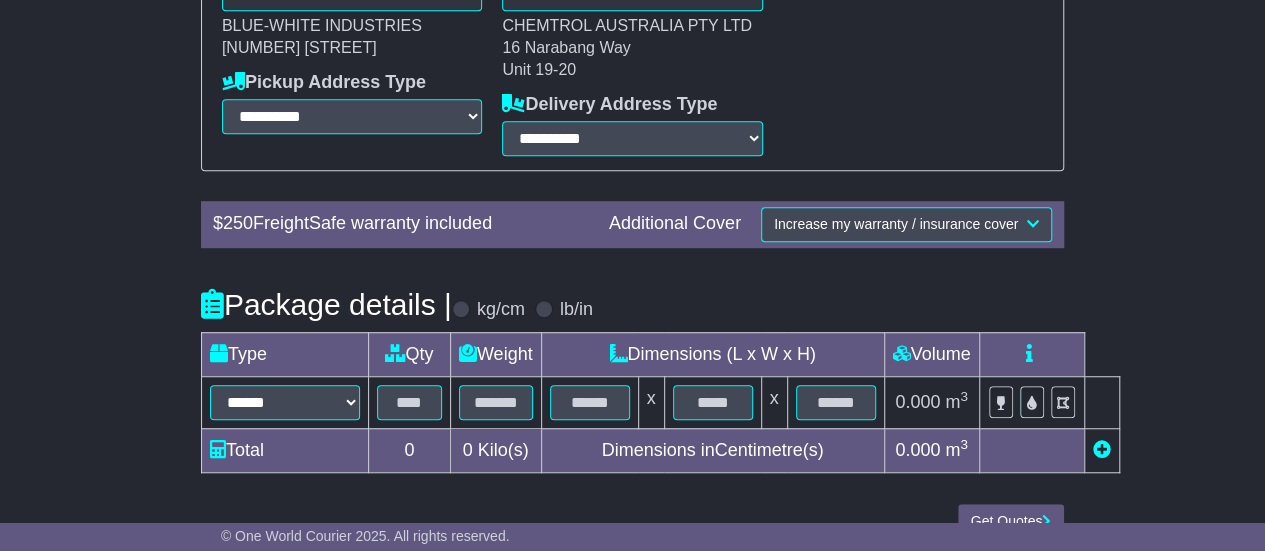 scroll, scrollTop: 578, scrollLeft: 0, axis: vertical 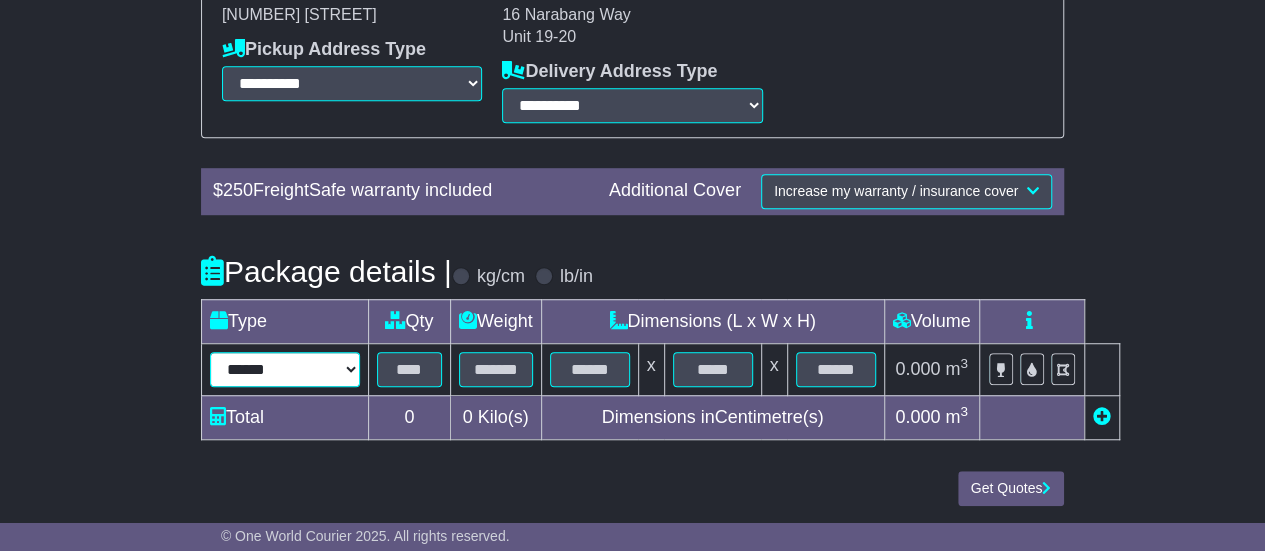click on "**********" at bounding box center [285, 369] 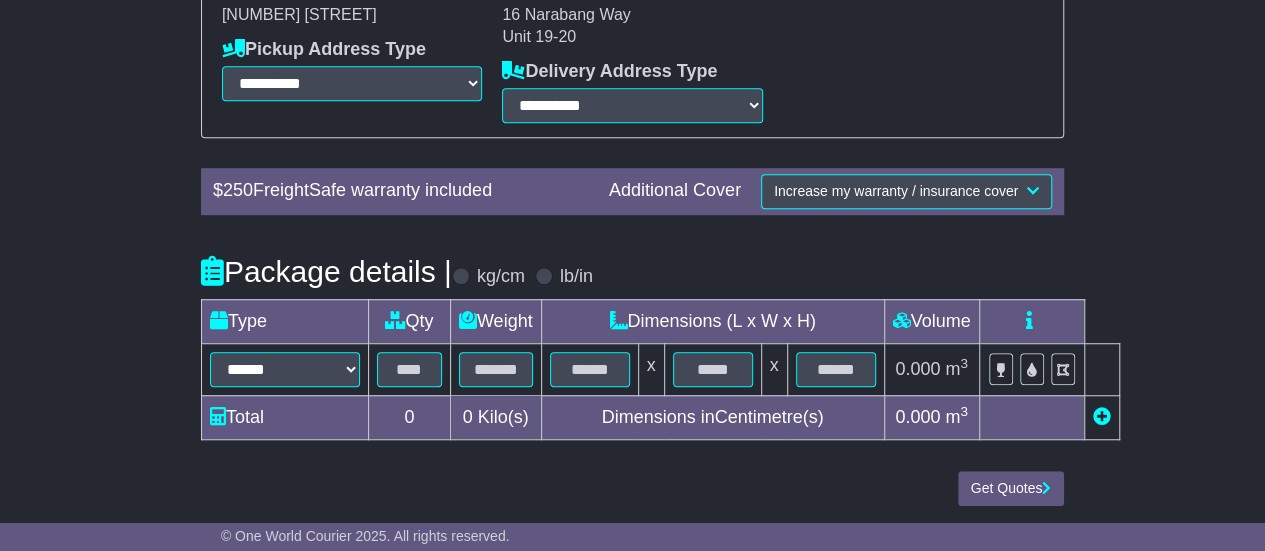 click at bounding box center [544, 276] 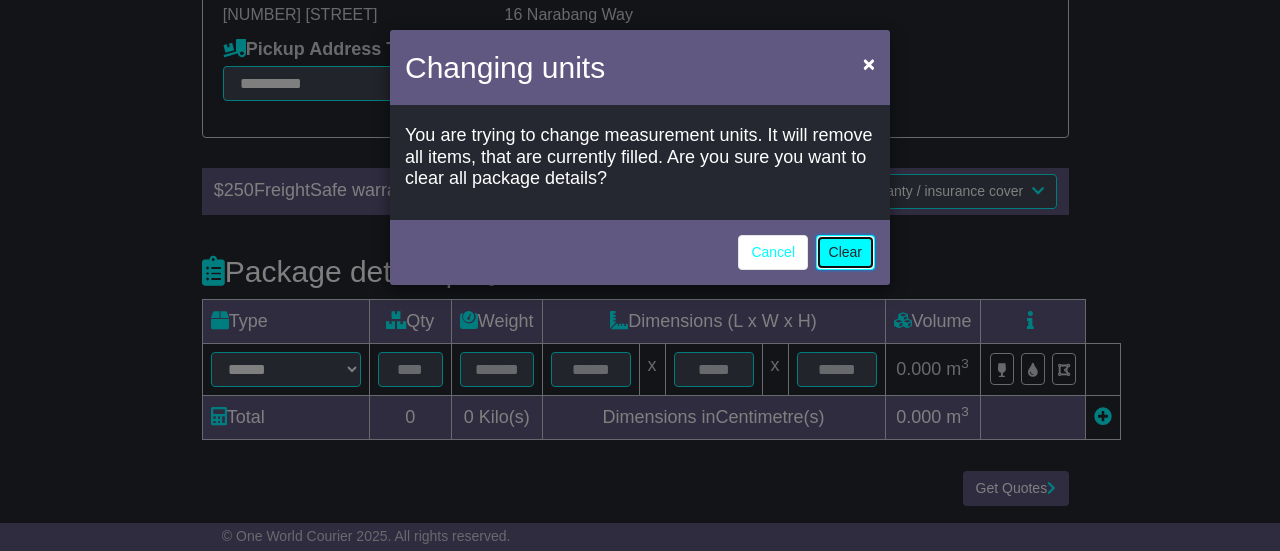 click on "Clear" at bounding box center (845, 252) 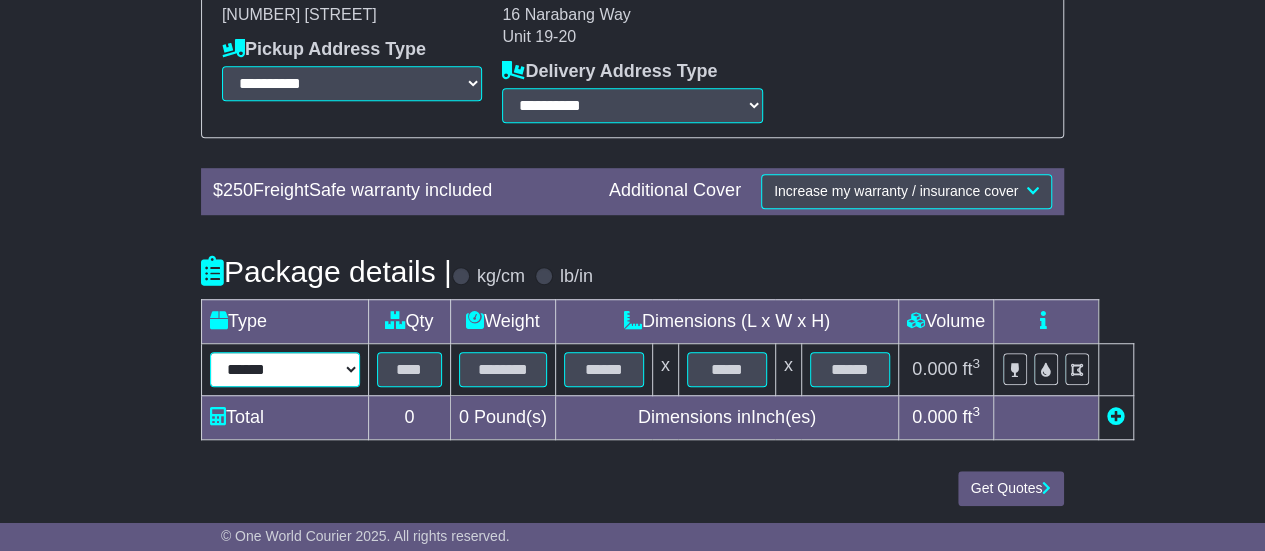 click on "****** ****** *** **** *** ******** ***** **** ****** *******" at bounding box center (285, 369) 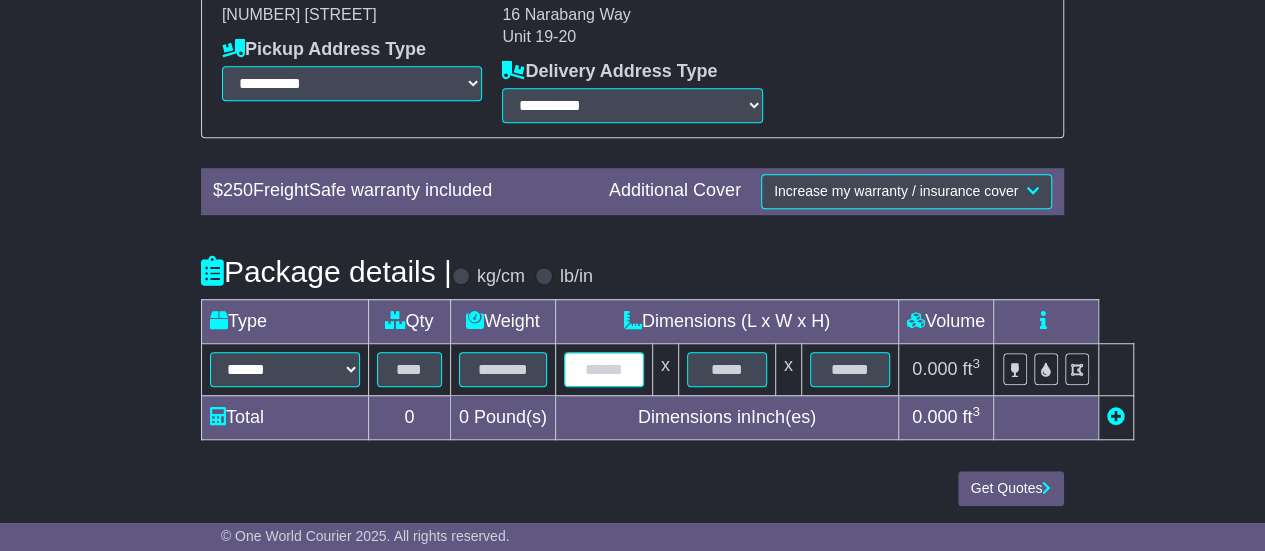 click at bounding box center (604, 369) 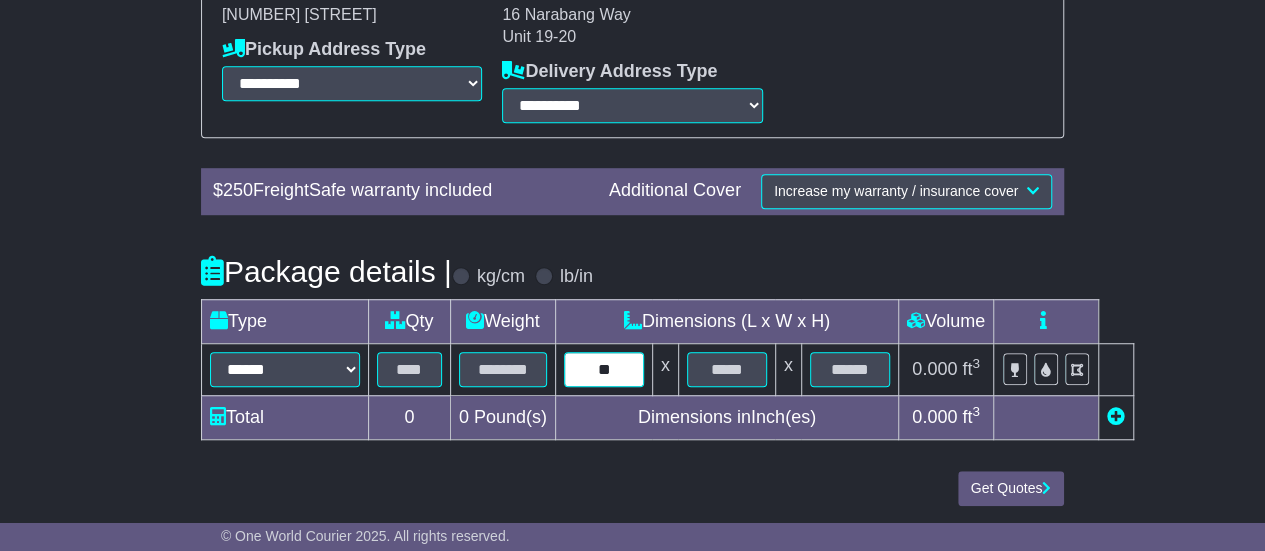 type on "**" 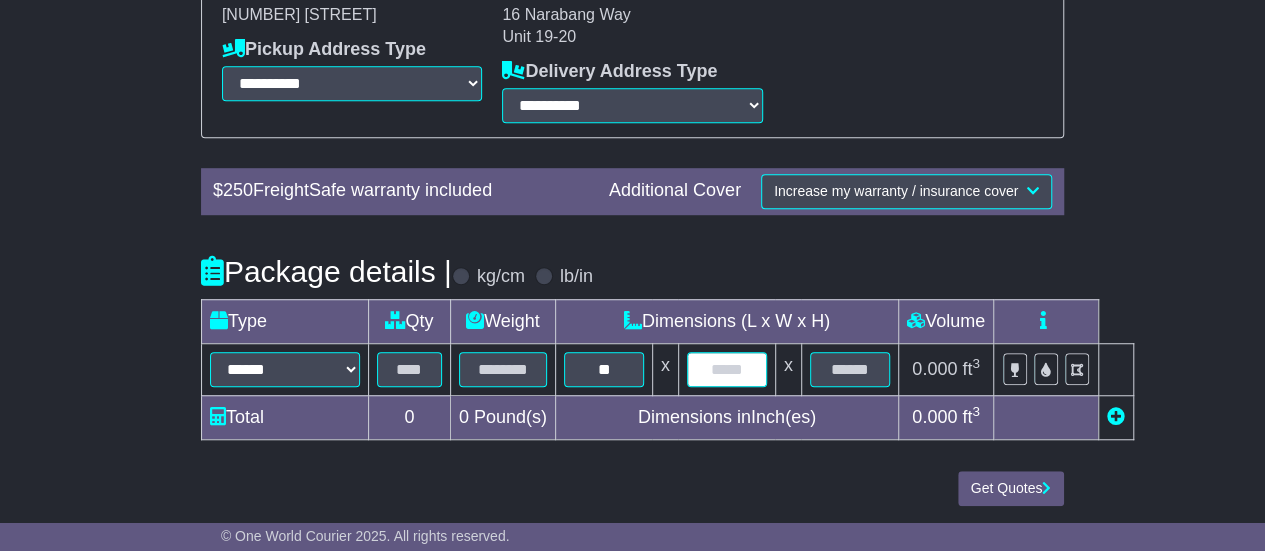 click at bounding box center [727, 369] 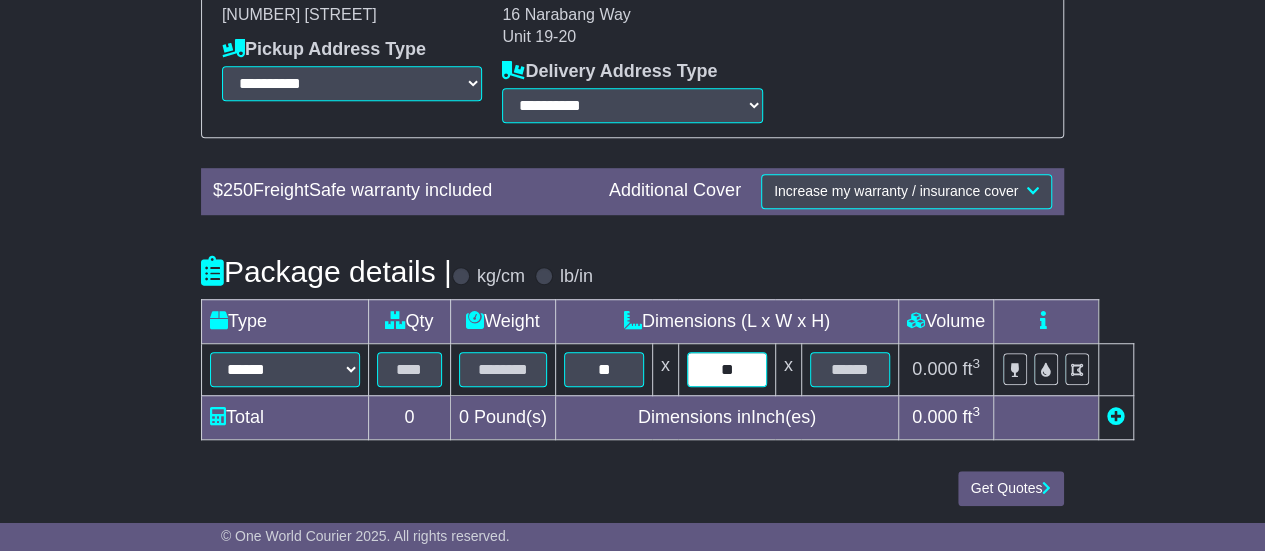 type on "**" 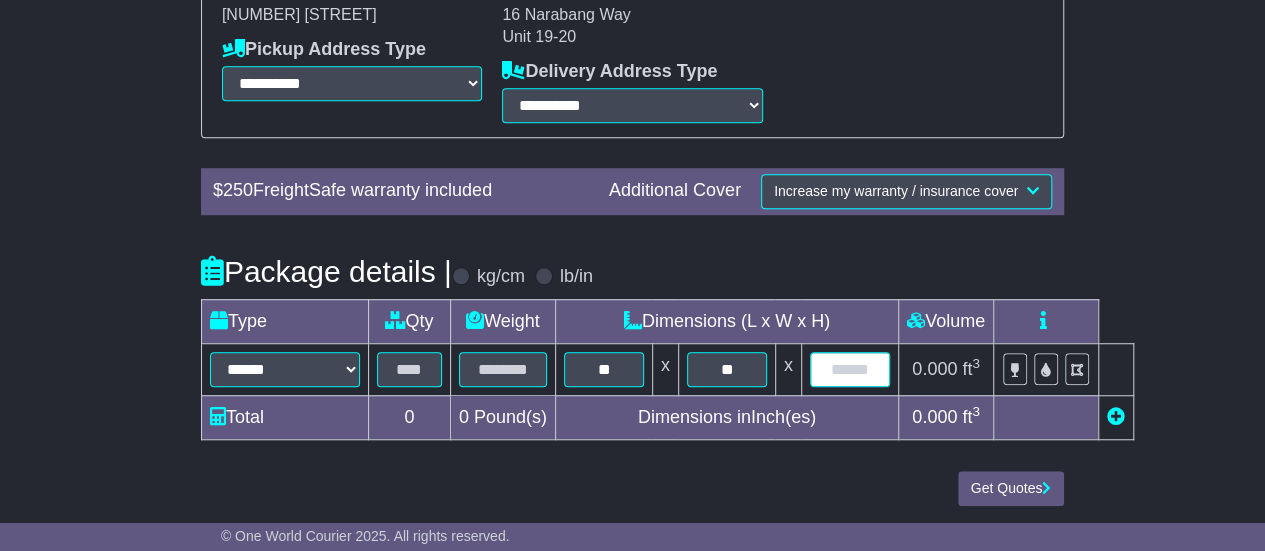 click at bounding box center (850, 369) 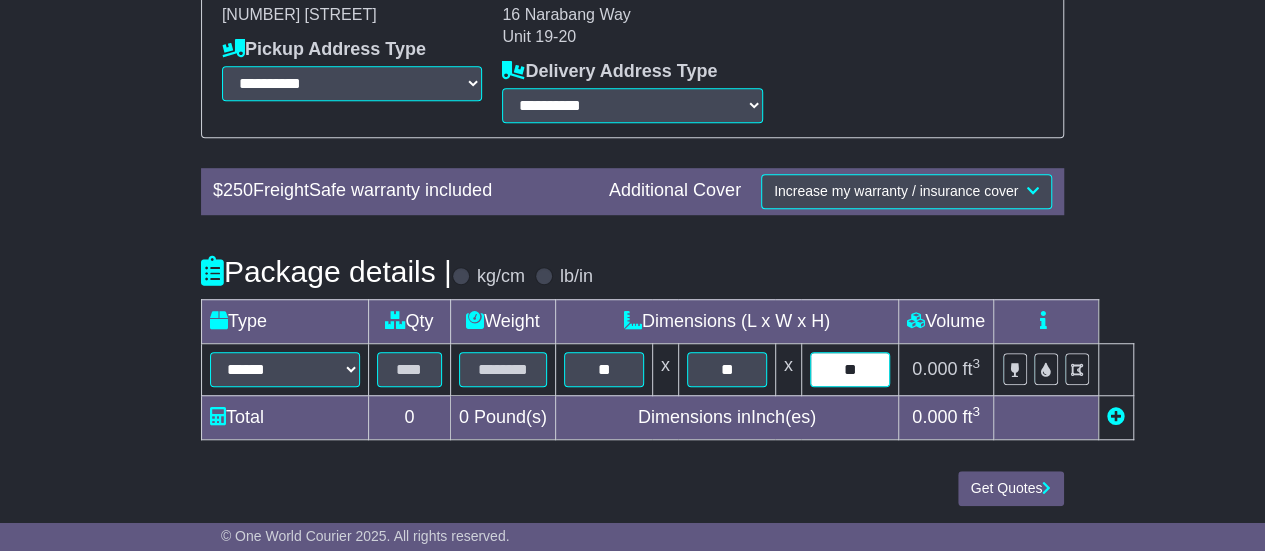 type on "**" 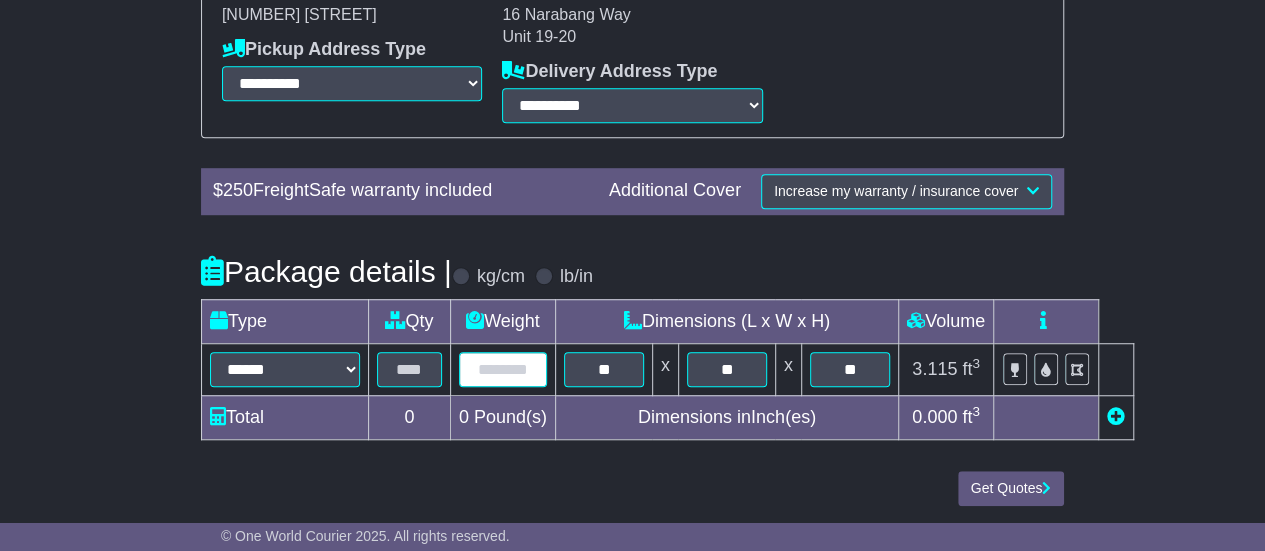 click at bounding box center [503, 369] 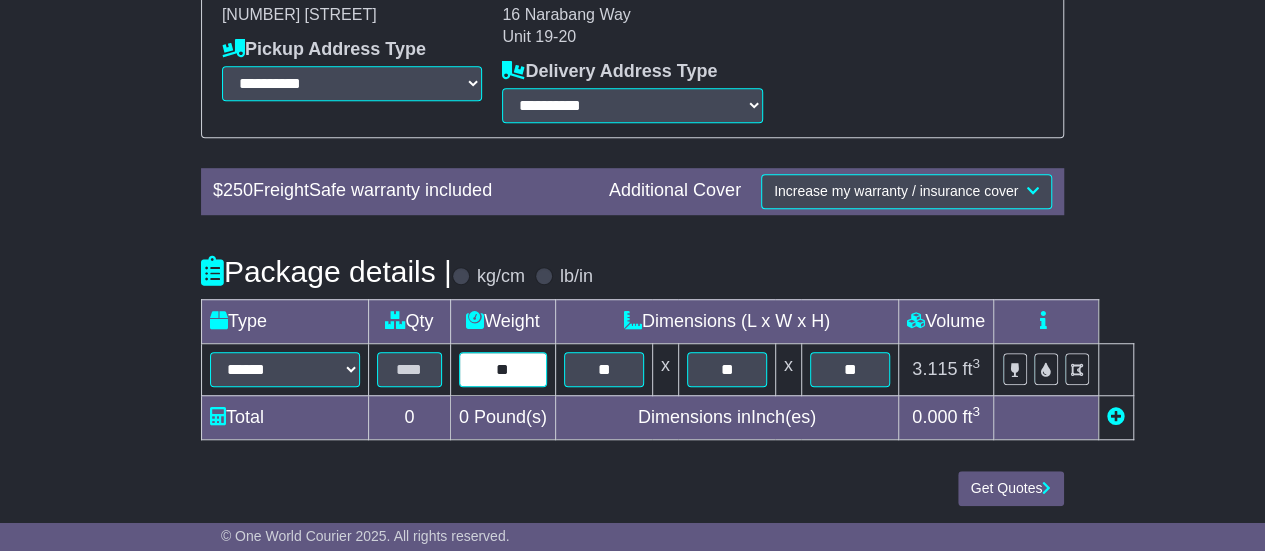 type on "**" 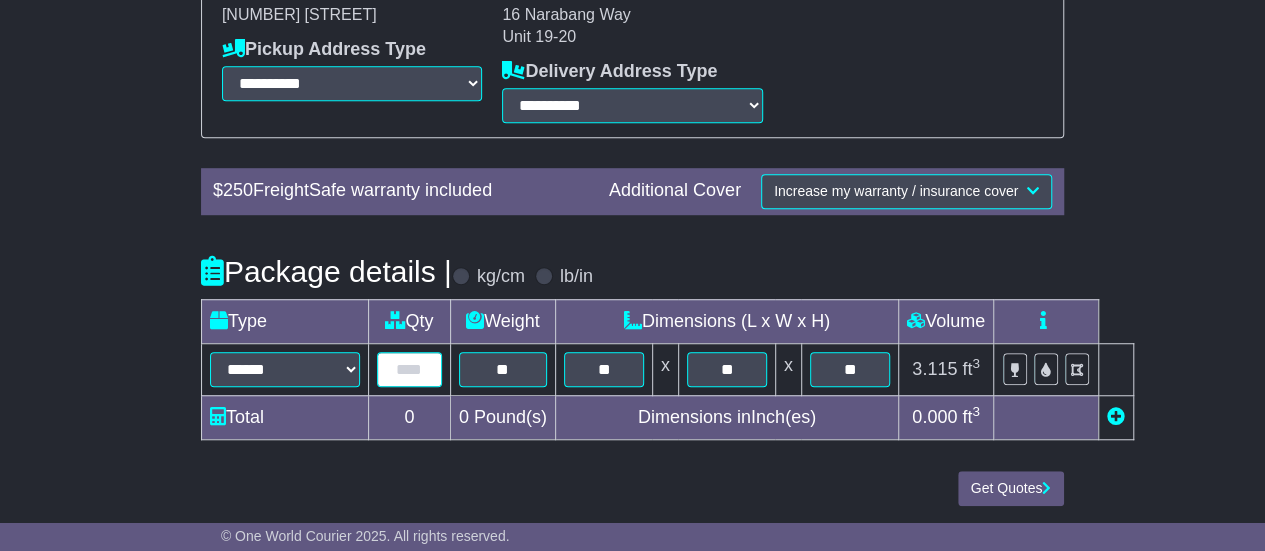 click at bounding box center (409, 369) 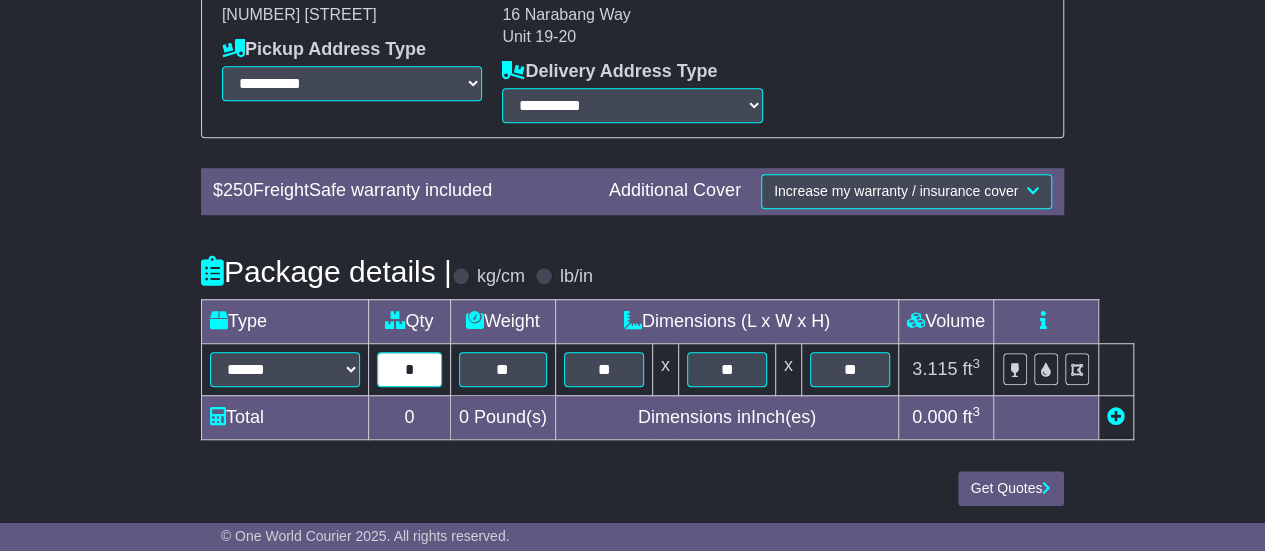 type on "*" 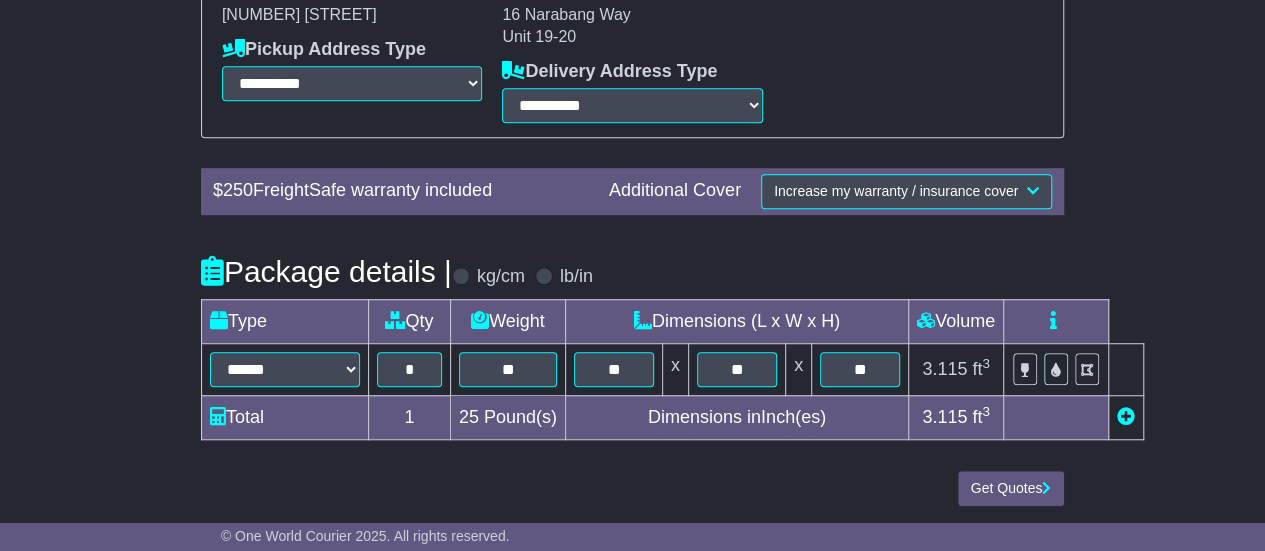 click on "Package details |
kg/cm
lb/in" at bounding box center [632, 272] 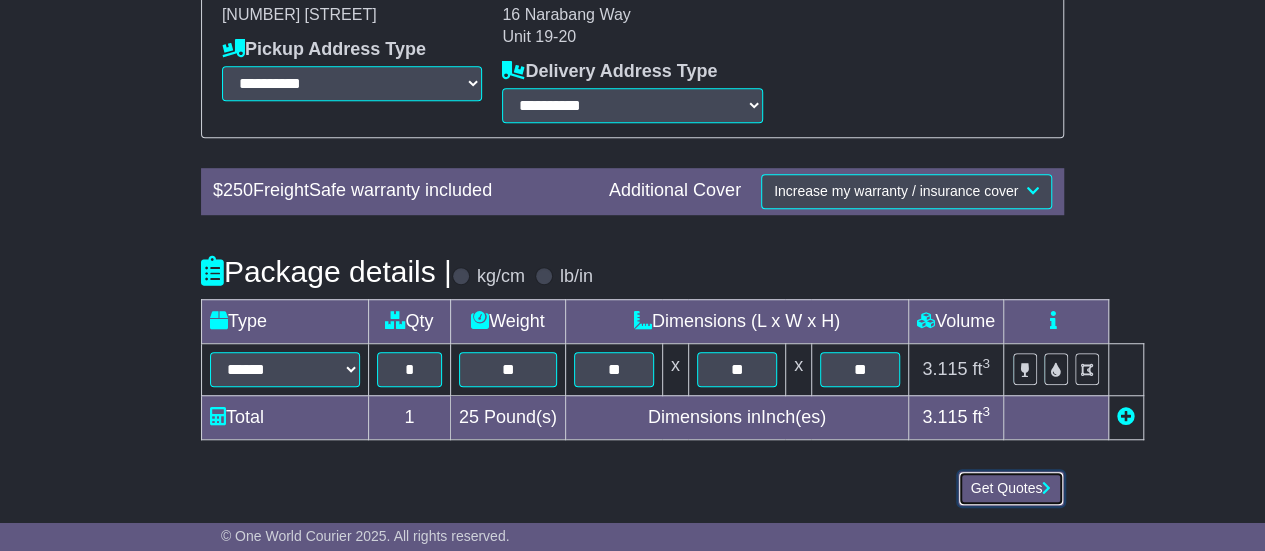 click on "Get Quotes" at bounding box center (1011, 488) 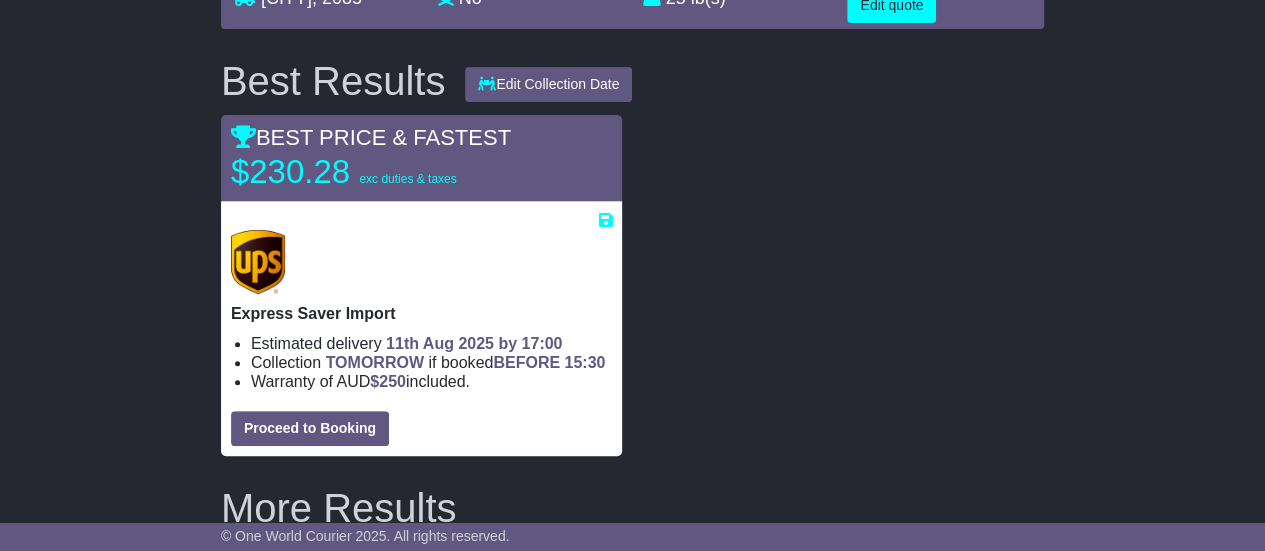 scroll, scrollTop: 344, scrollLeft: 0, axis: vertical 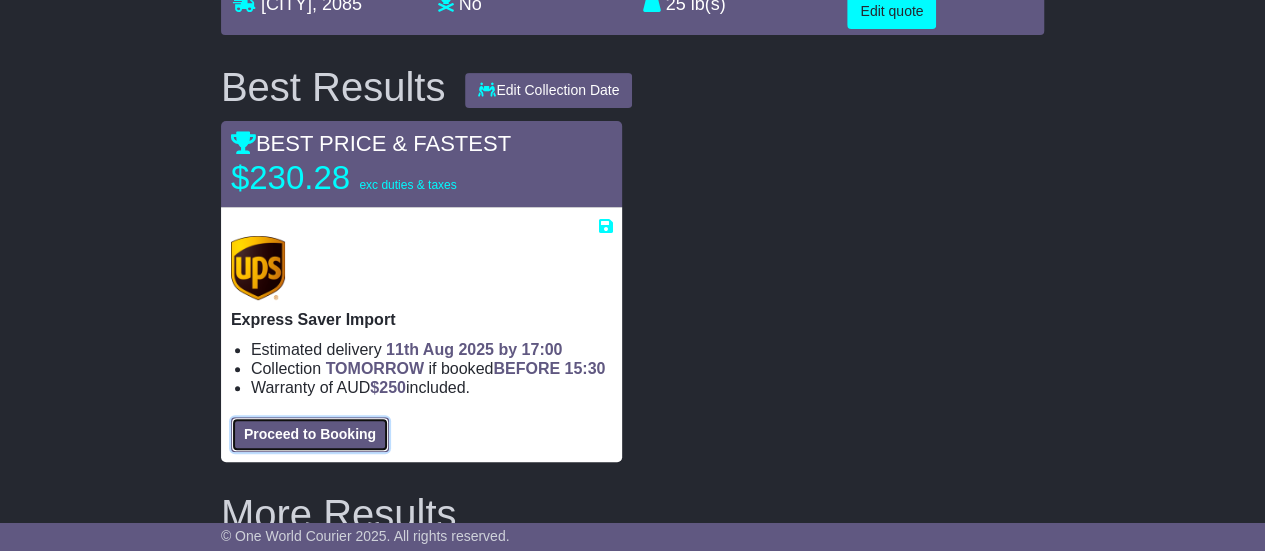click on "Proceed to Booking" at bounding box center (310, 434) 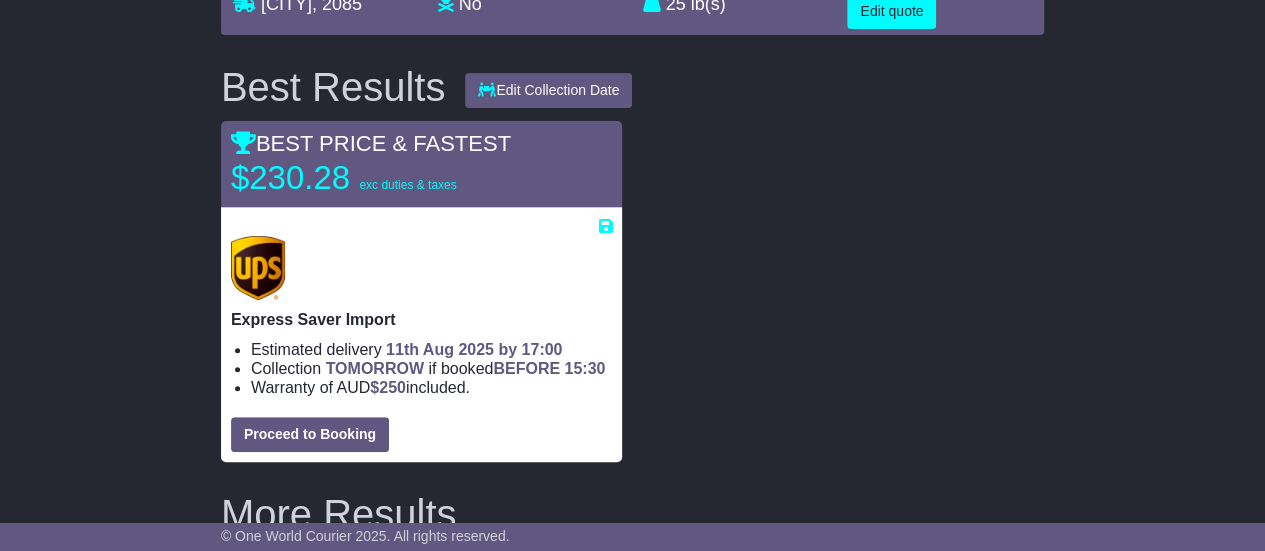 select on "***" 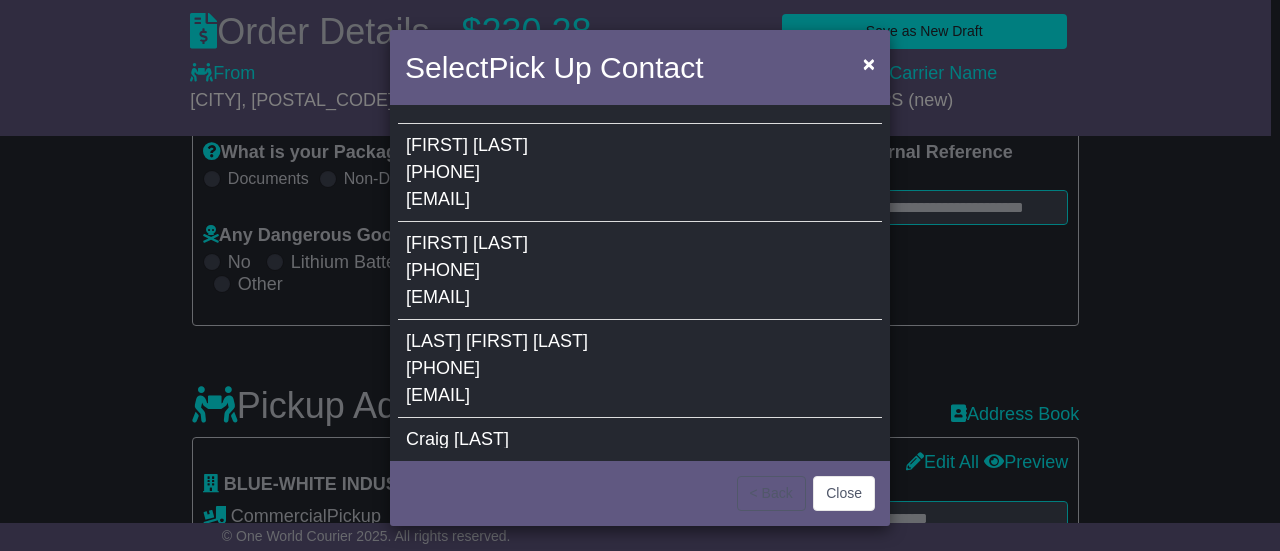 select 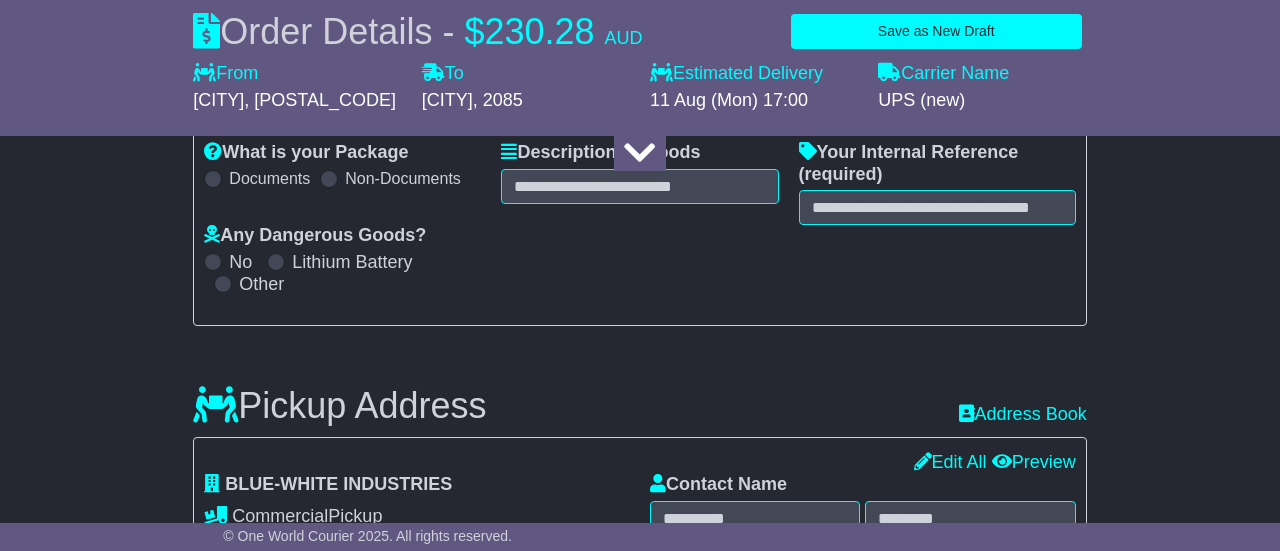 type on "*****" 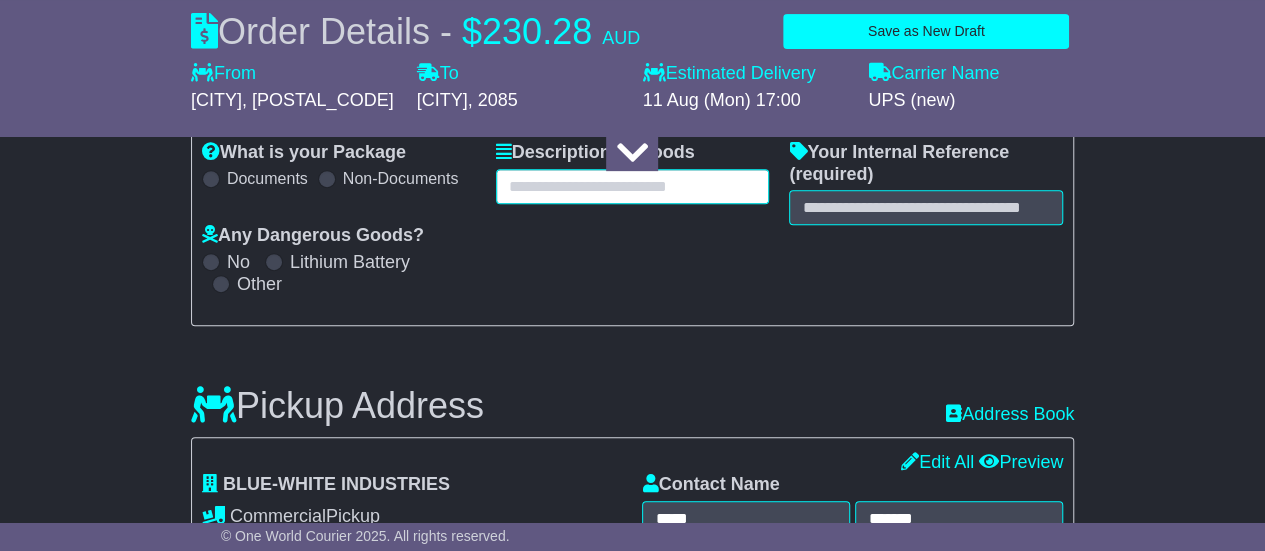 click at bounding box center [633, 186] 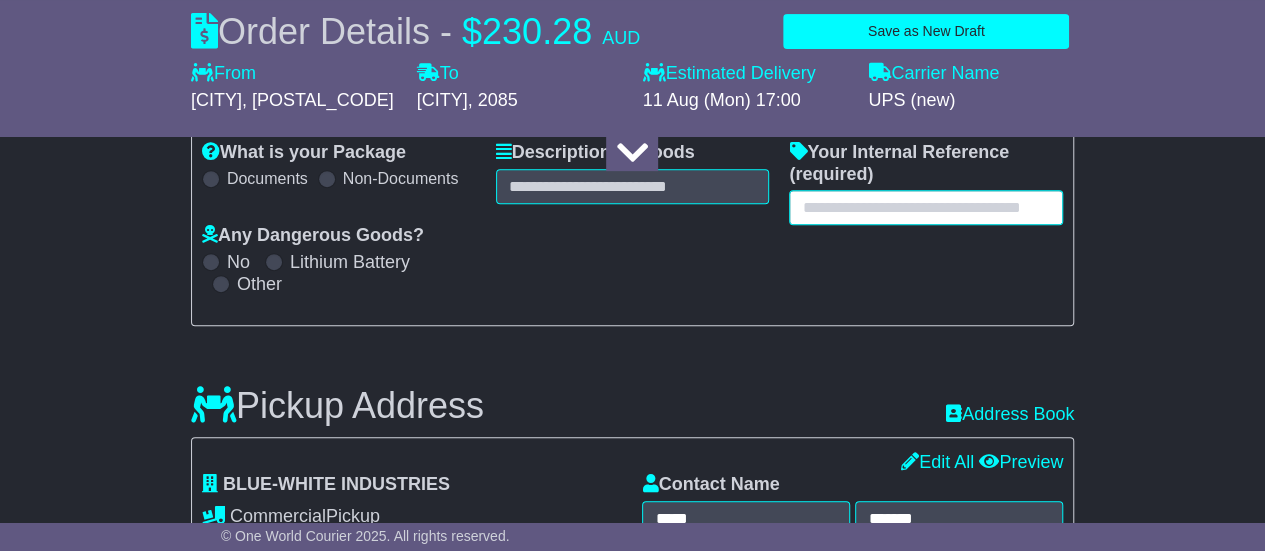 click at bounding box center [926, 207] 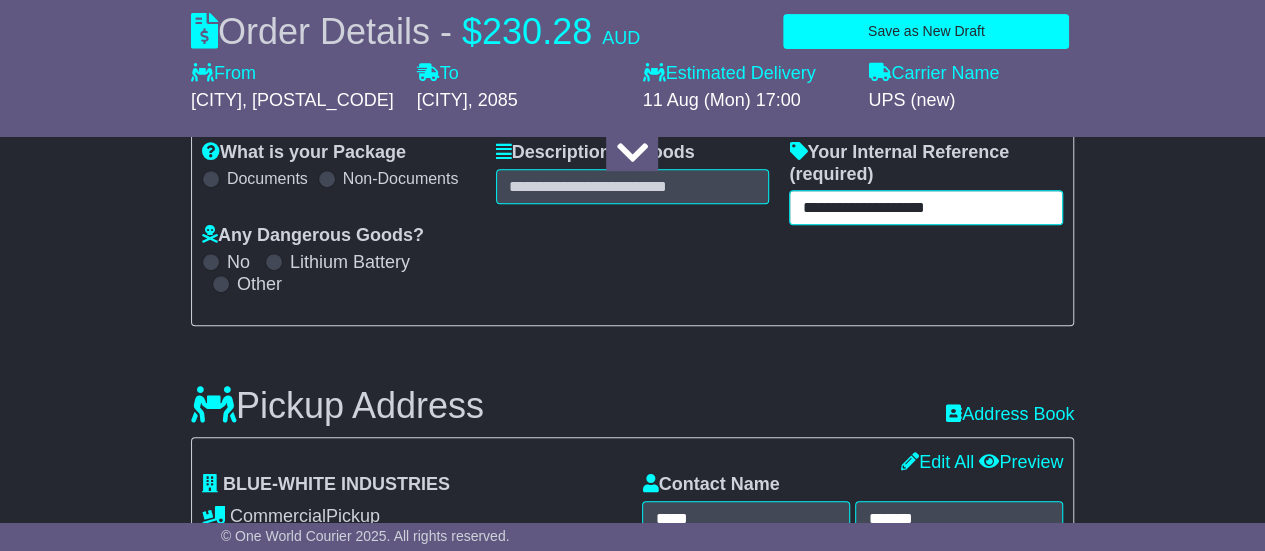 type on "**********" 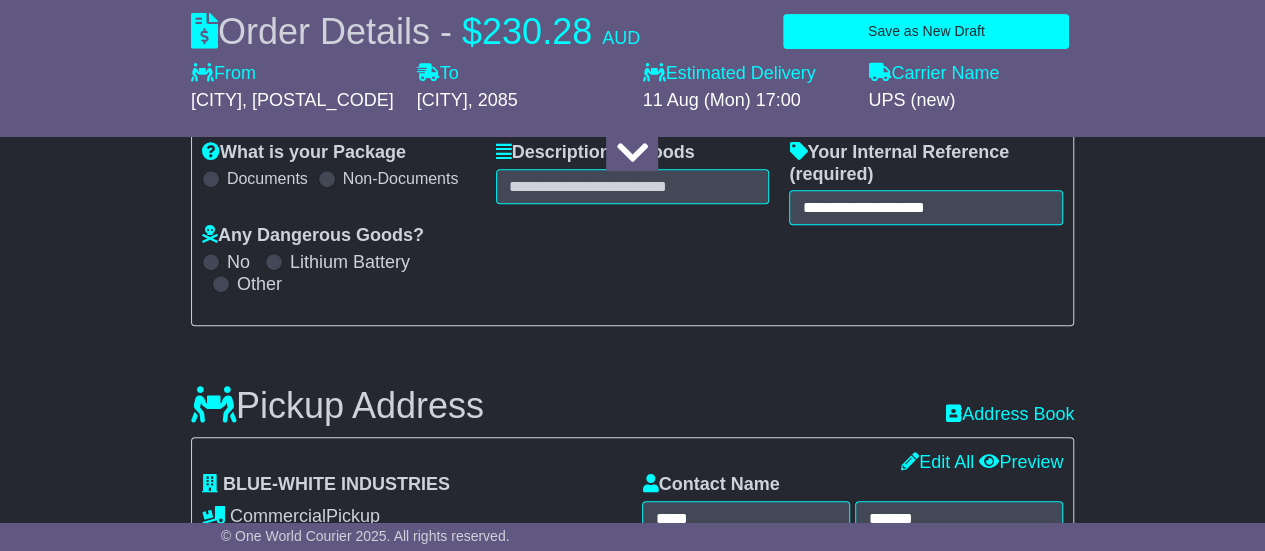 click on "**********" at bounding box center (632, 1767) 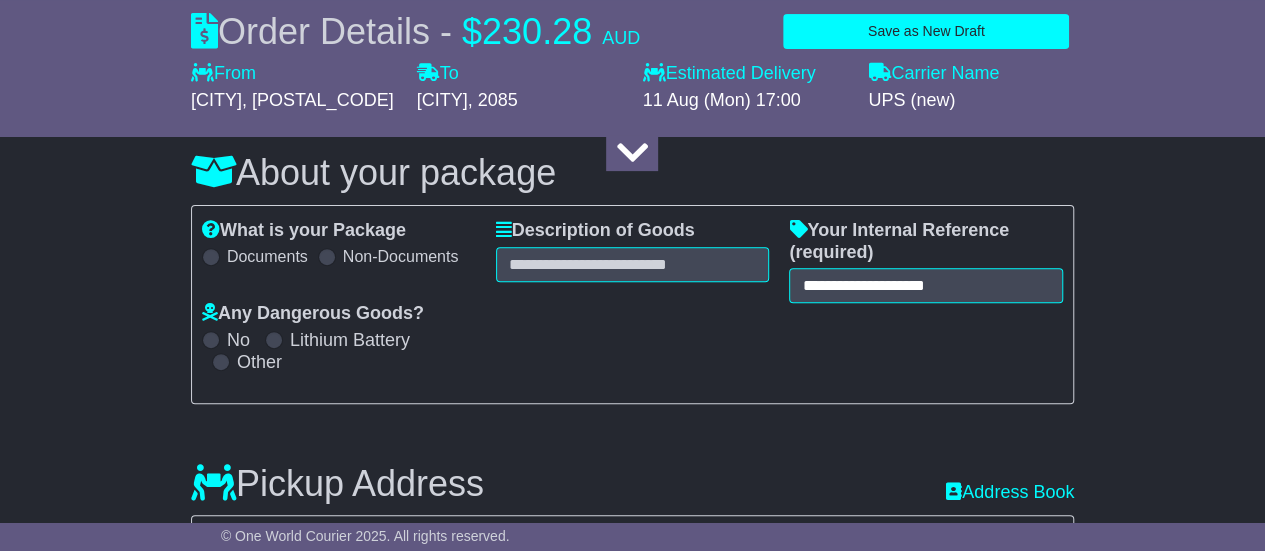 scroll, scrollTop: 261, scrollLeft: 0, axis: vertical 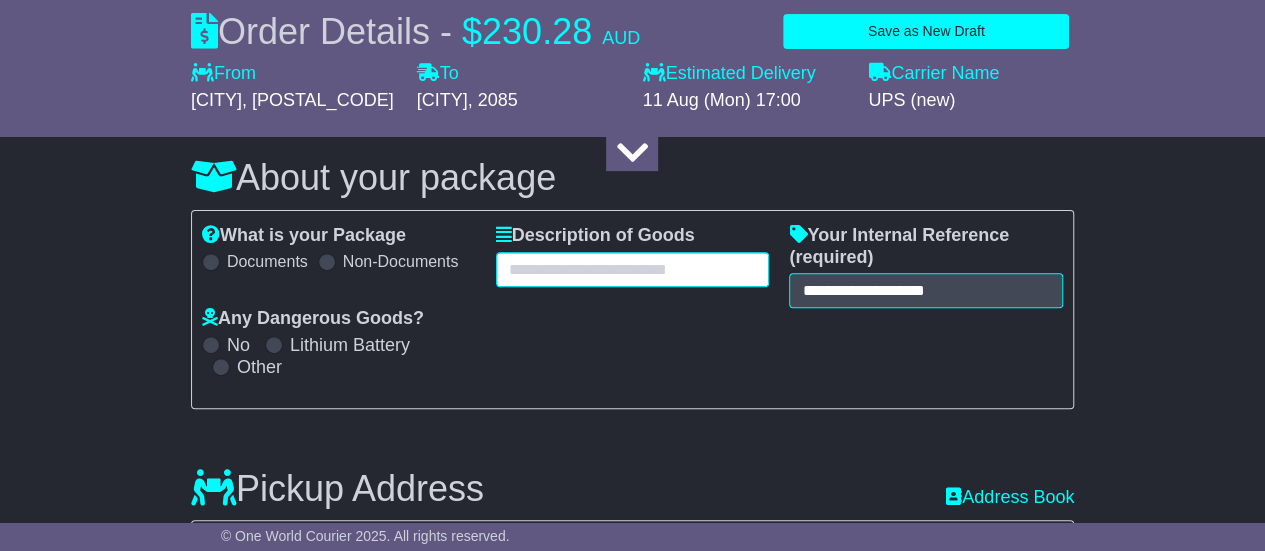 click at bounding box center [633, 269] 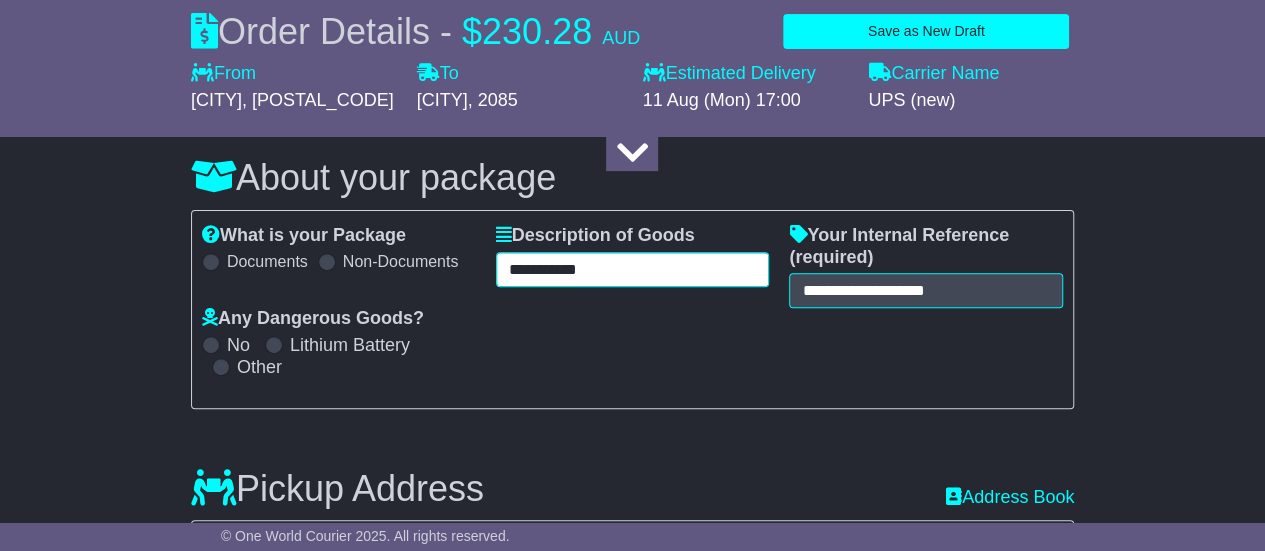type on "**********" 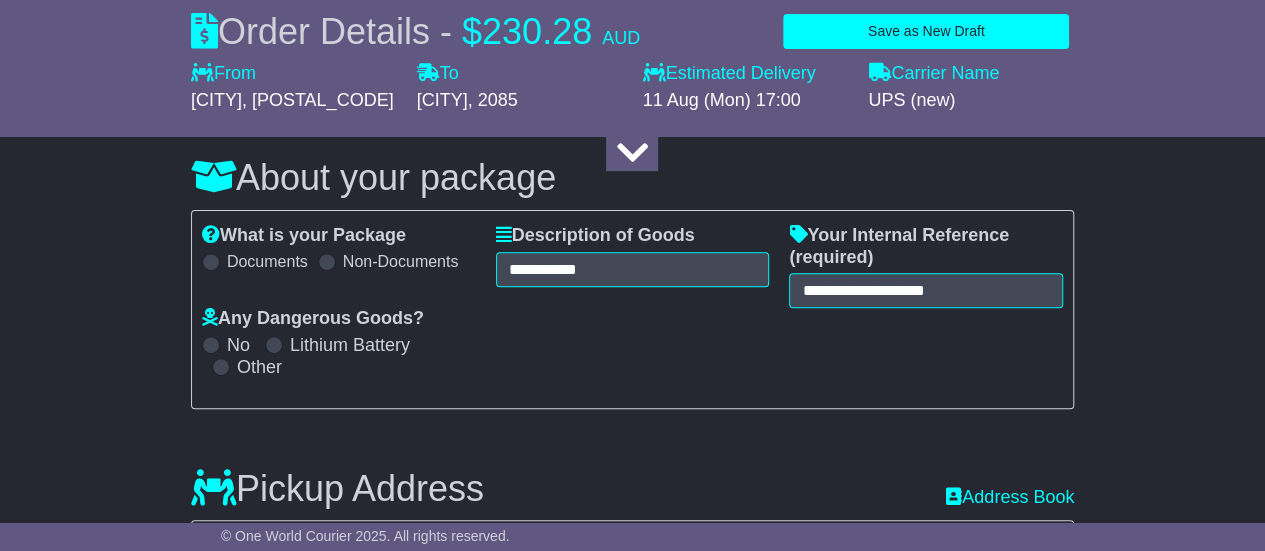 click on "**********" at bounding box center [632, 309] 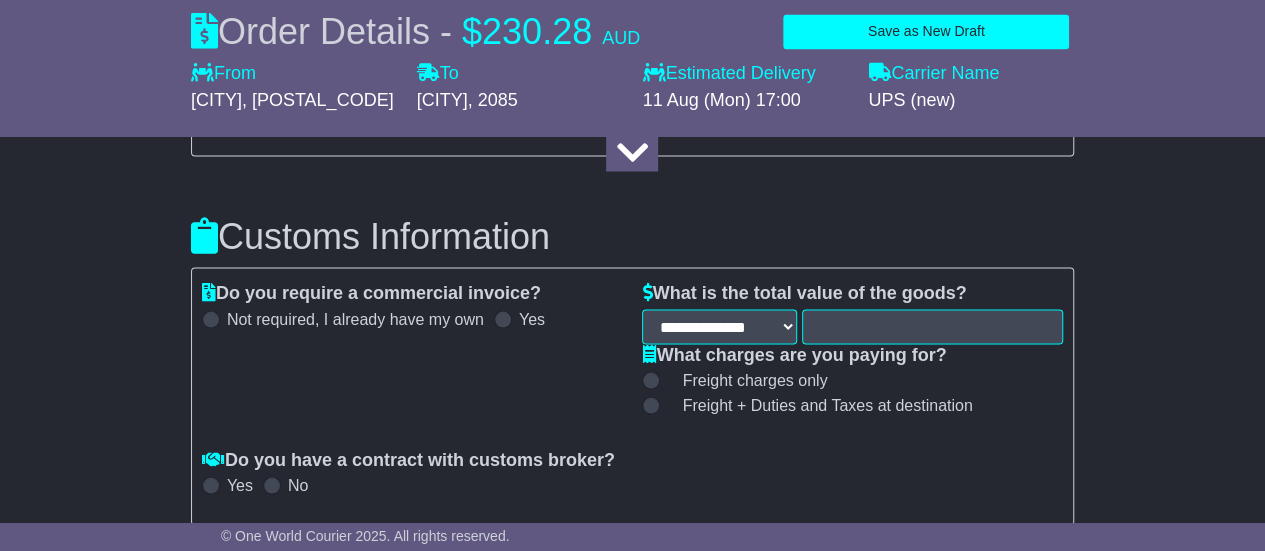 scroll, scrollTop: 1723, scrollLeft: 0, axis: vertical 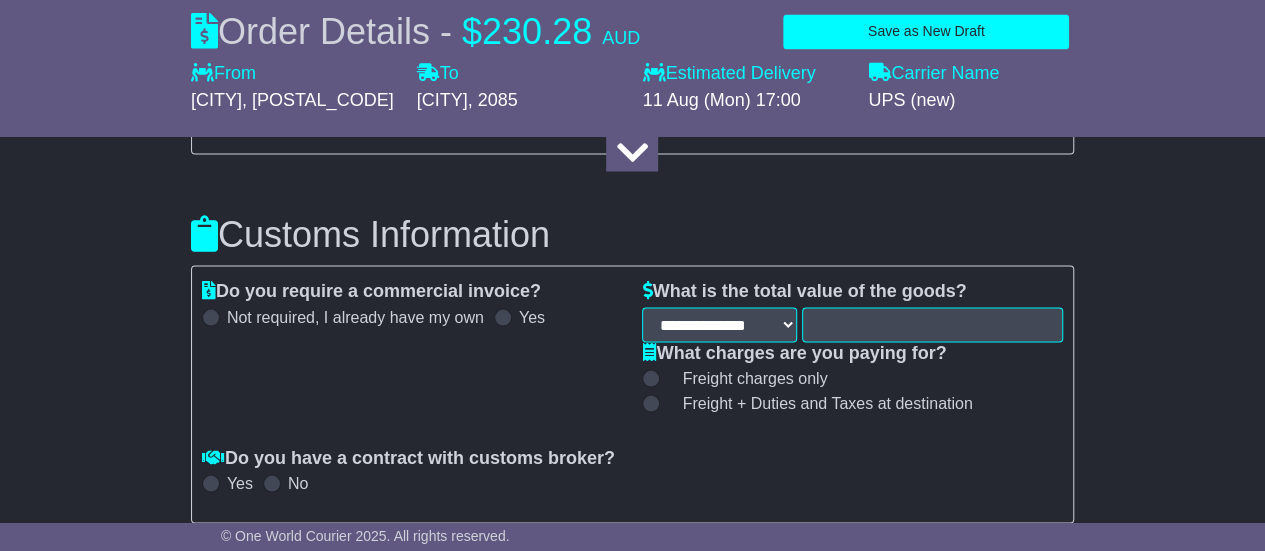 click at bounding box center [503, 317] 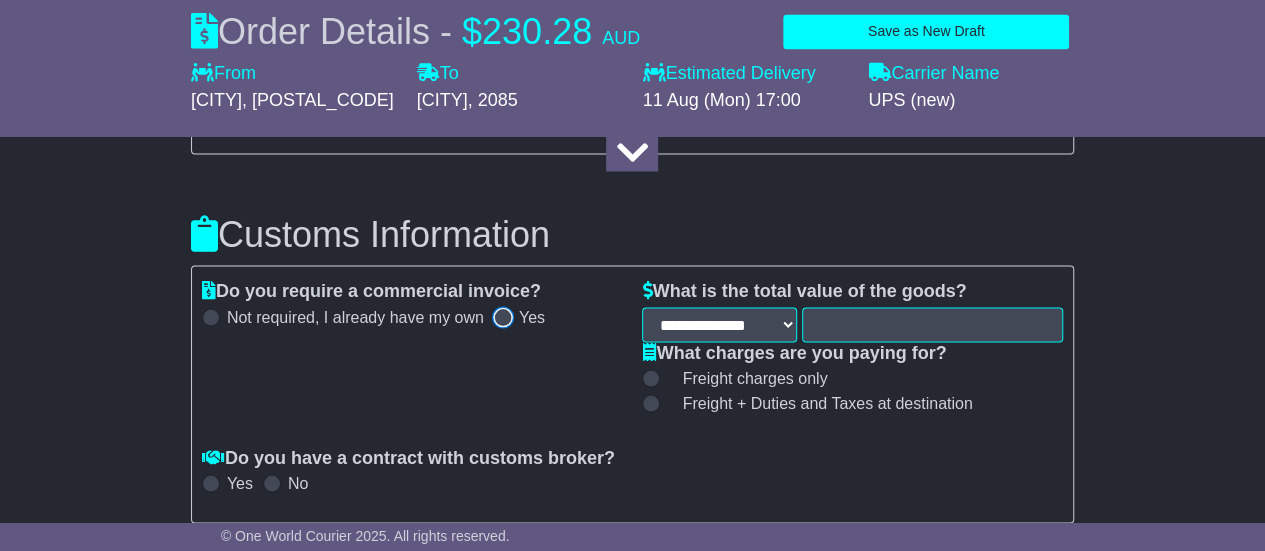 select on "***" 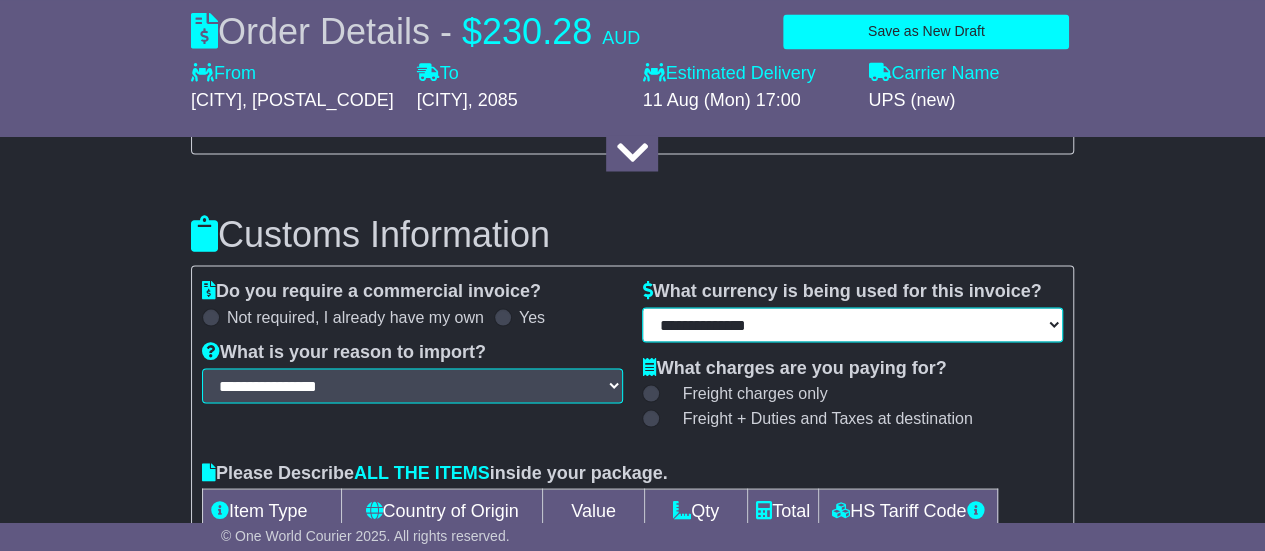 click on "**********" at bounding box center (852, 324) 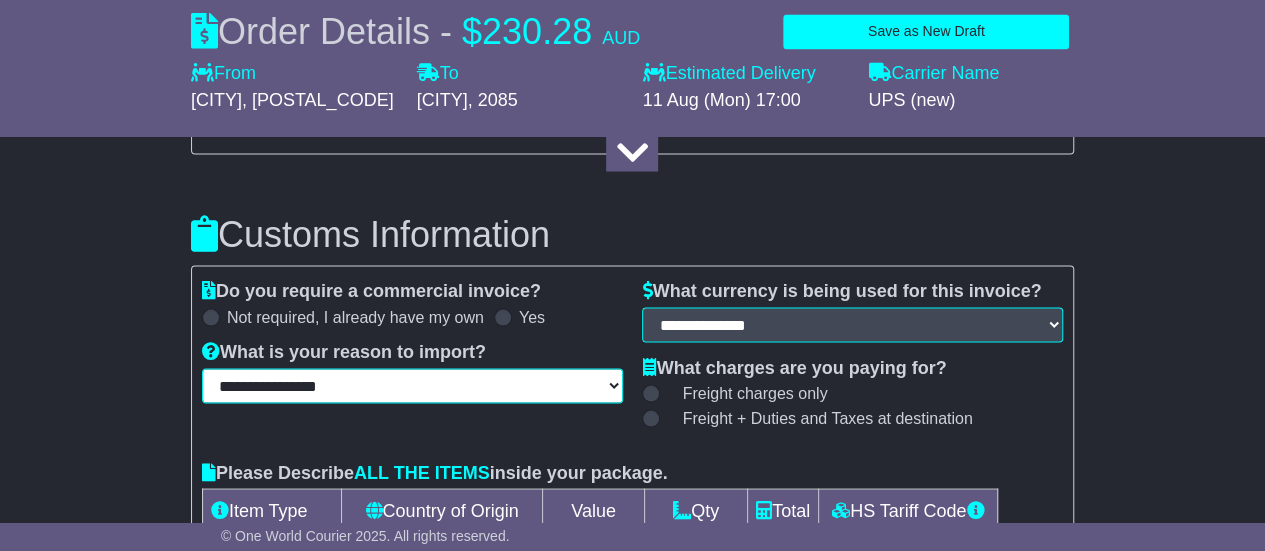 click on "**********" at bounding box center [412, 385] 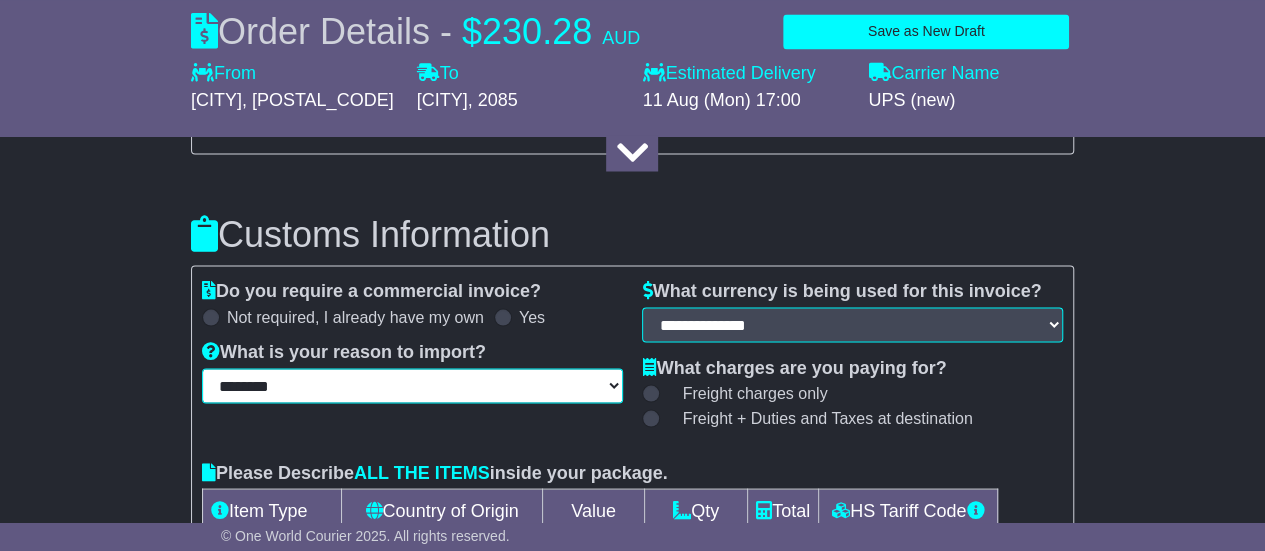 click on "**********" at bounding box center (412, 385) 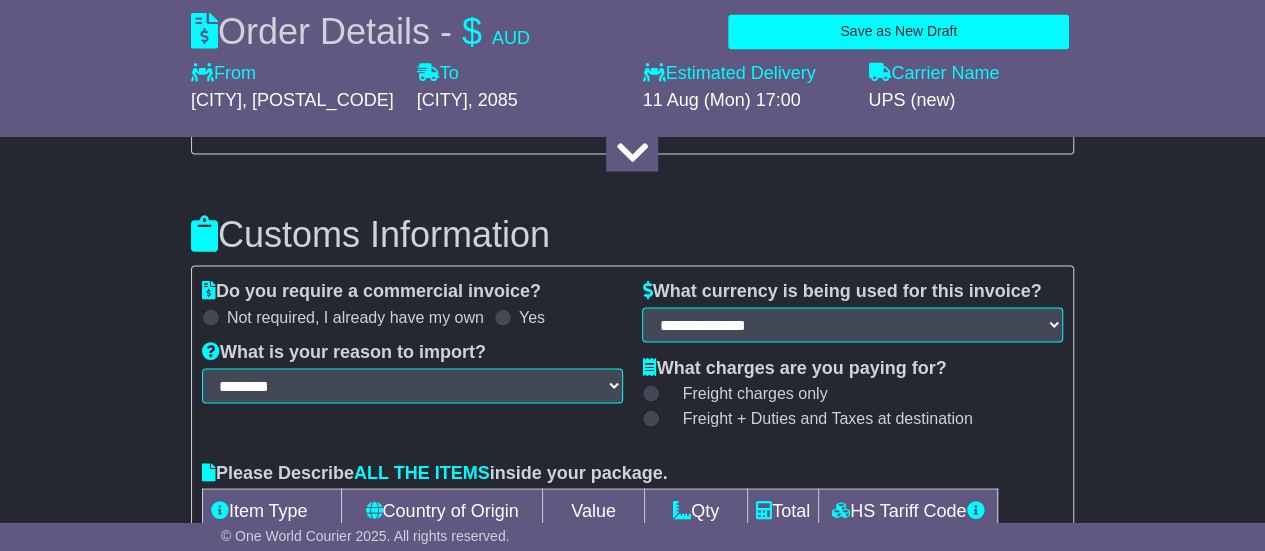 click on "**********" at bounding box center [632, 371] 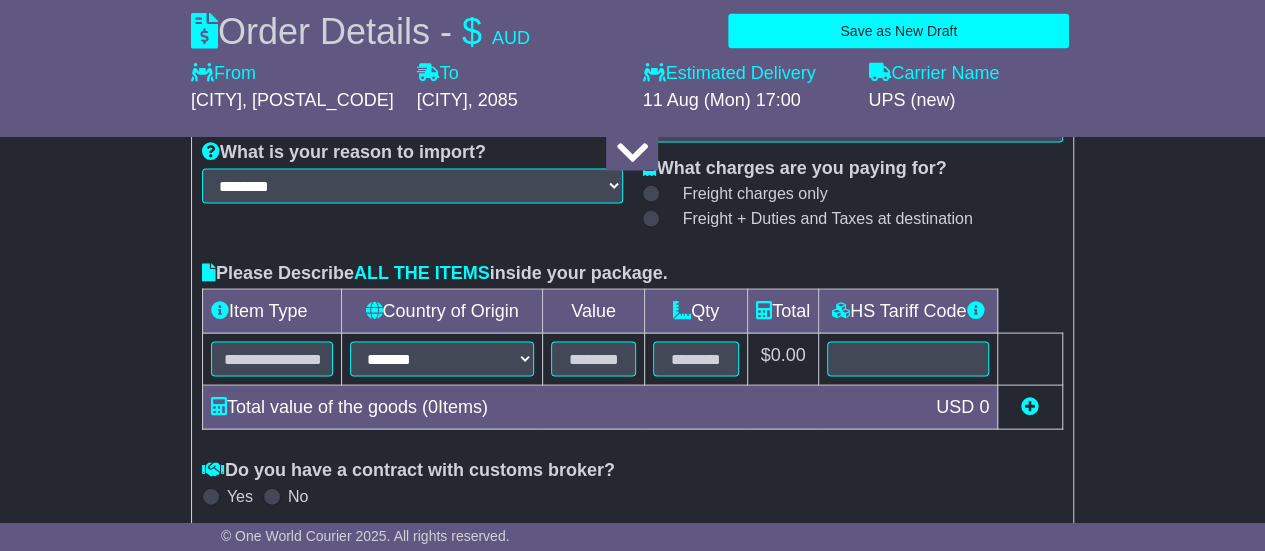 scroll, scrollTop: 1969, scrollLeft: 0, axis: vertical 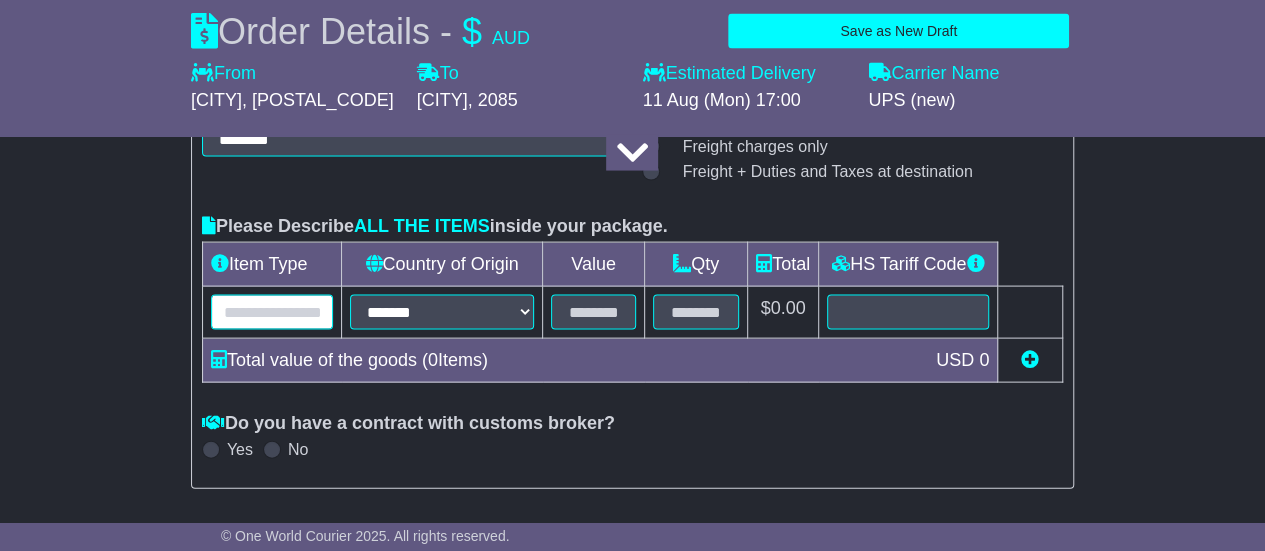 click at bounding box center (272, 312) 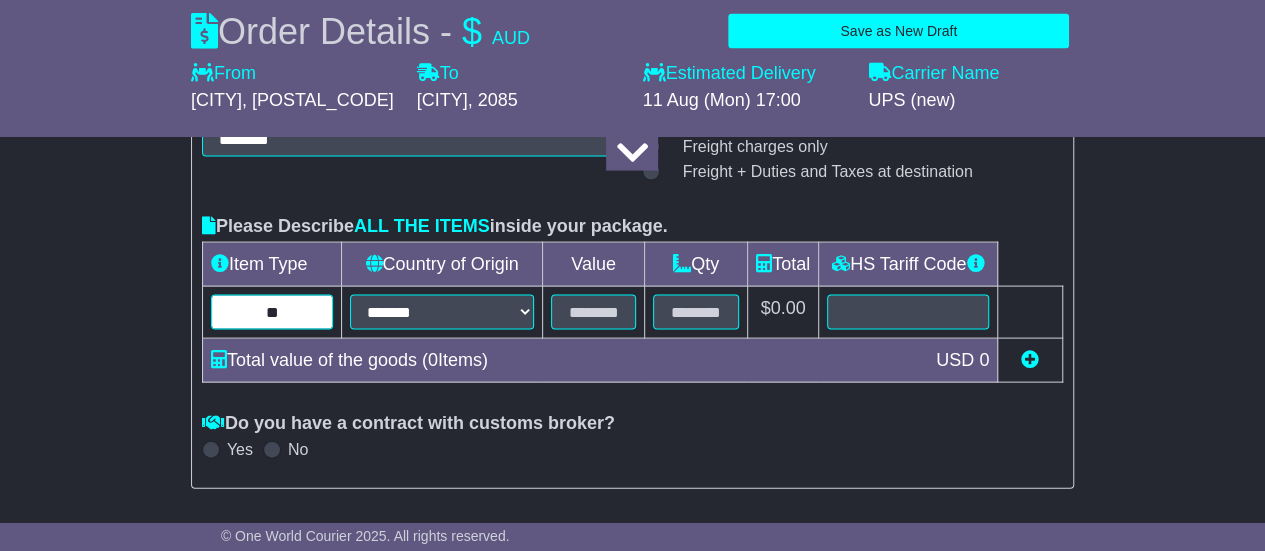 type on "*" 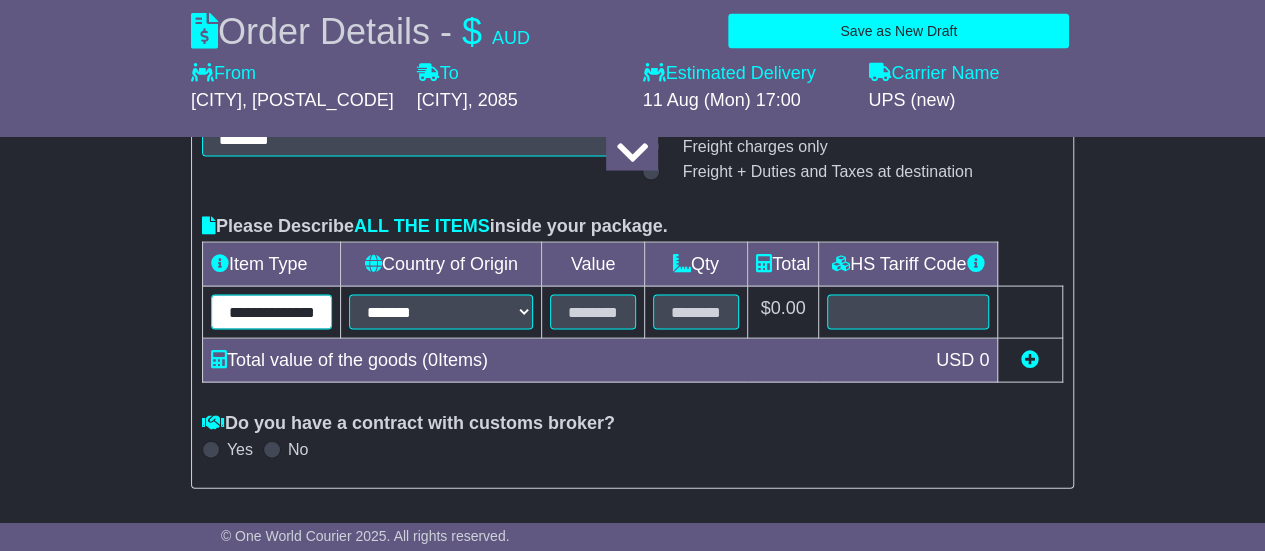 scroll, scrollTop: 0, scrollLeft: 18, axis: horizontal 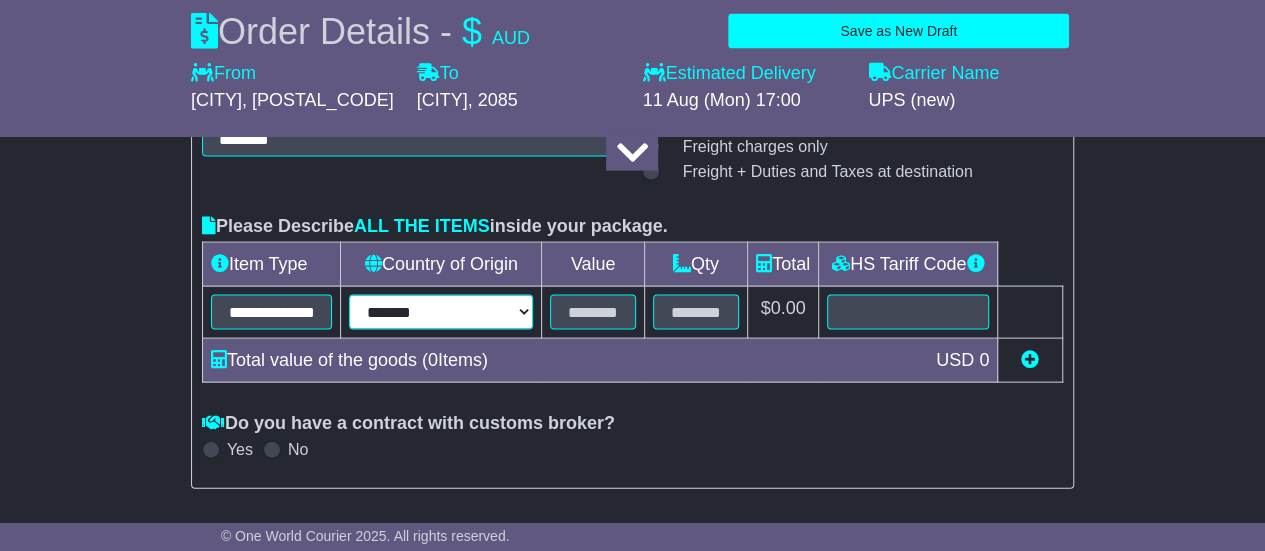 click on "**********" at bounding box center [441, 312] 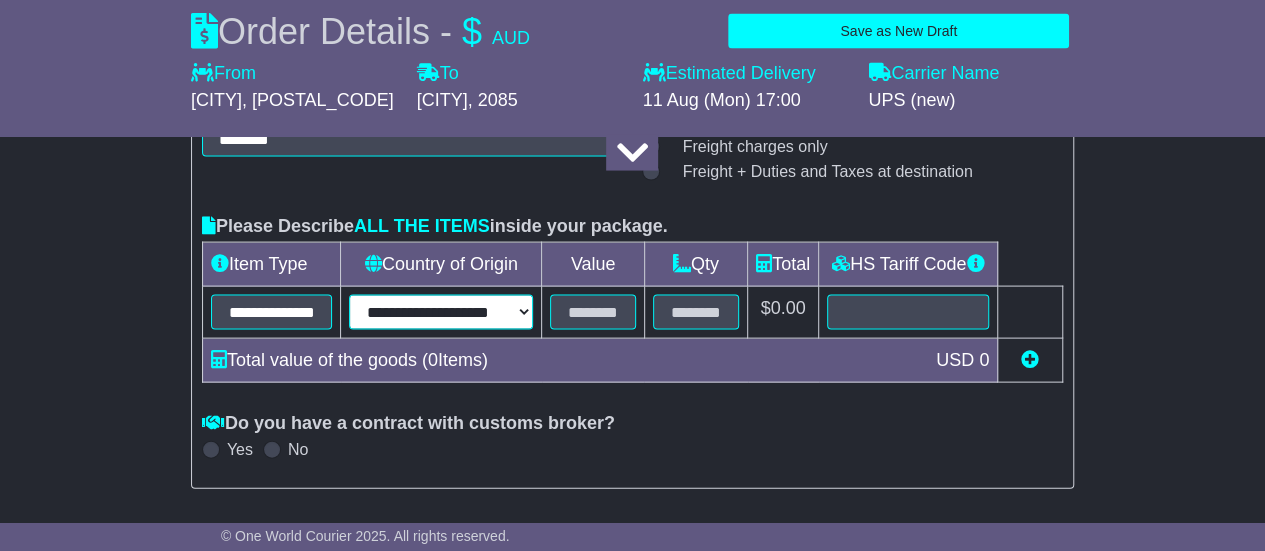 click on "**********" at bounding box center [441, 312] 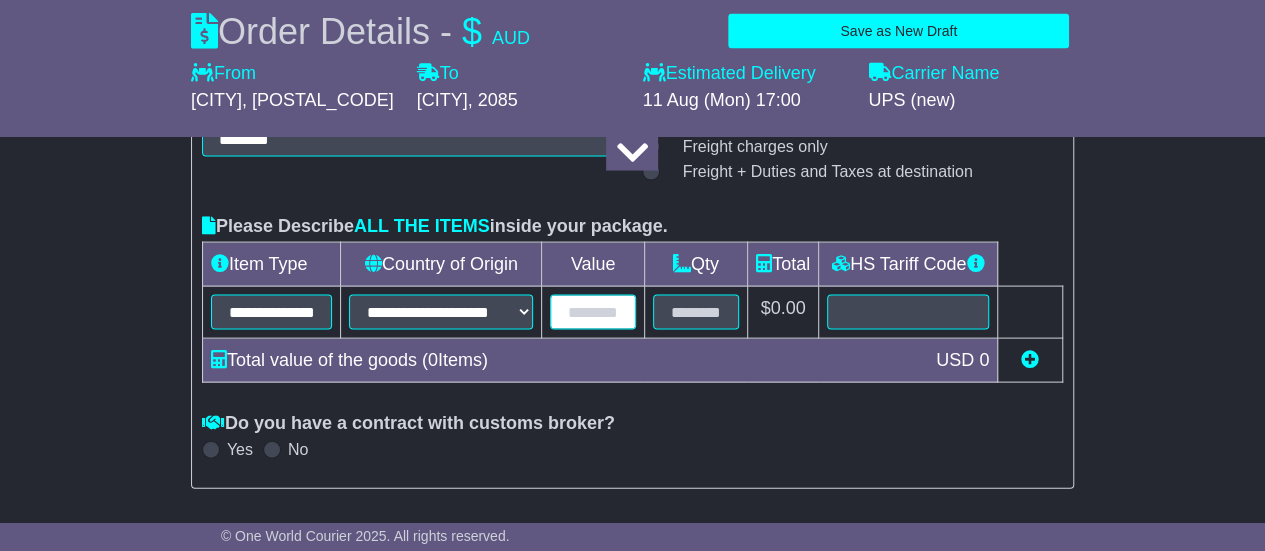click at bounding box center (592, 312) 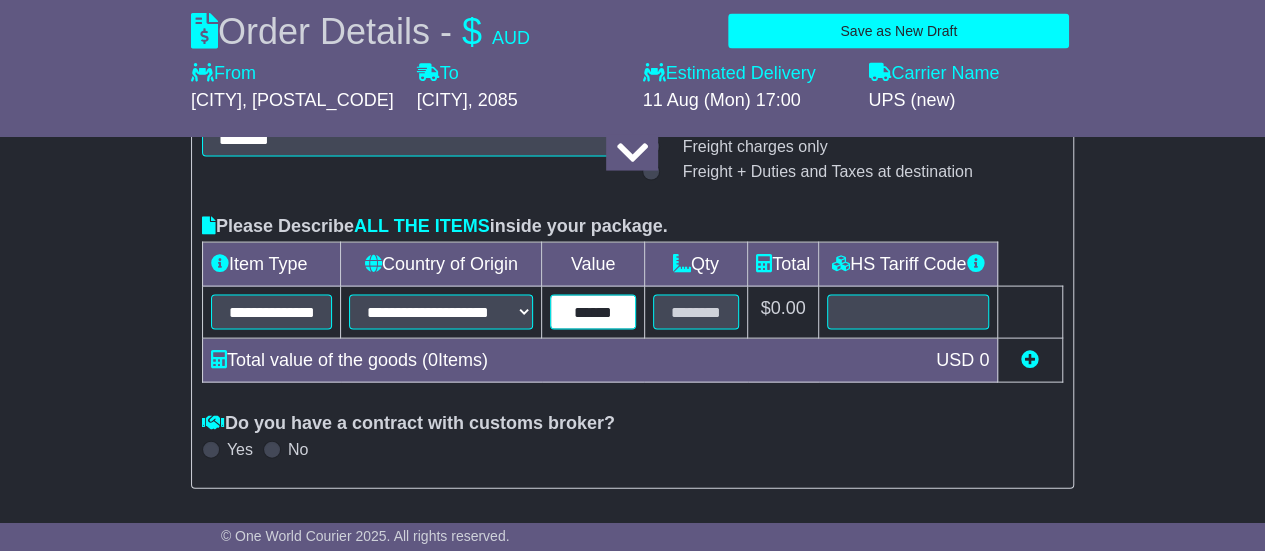 type on "******" 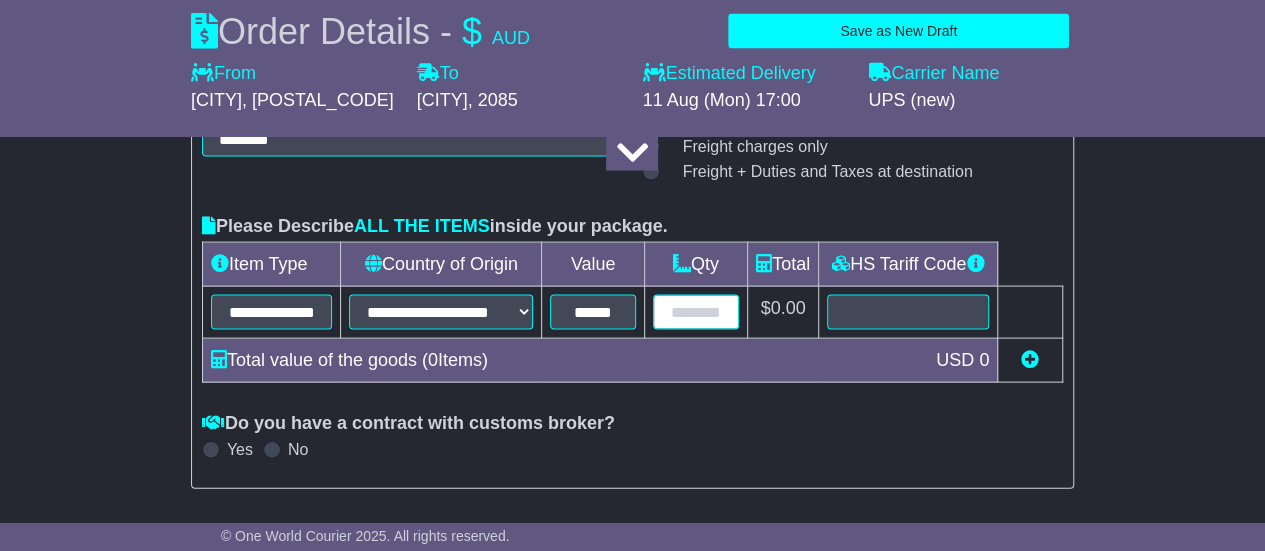 click at bounding box center [696, 312] 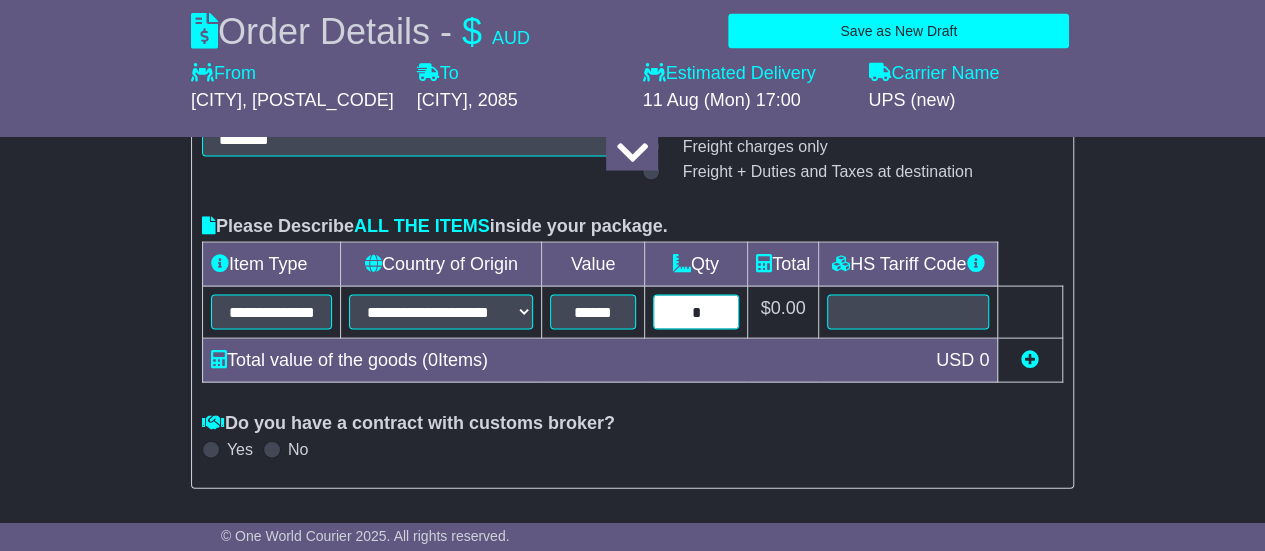type on "*" 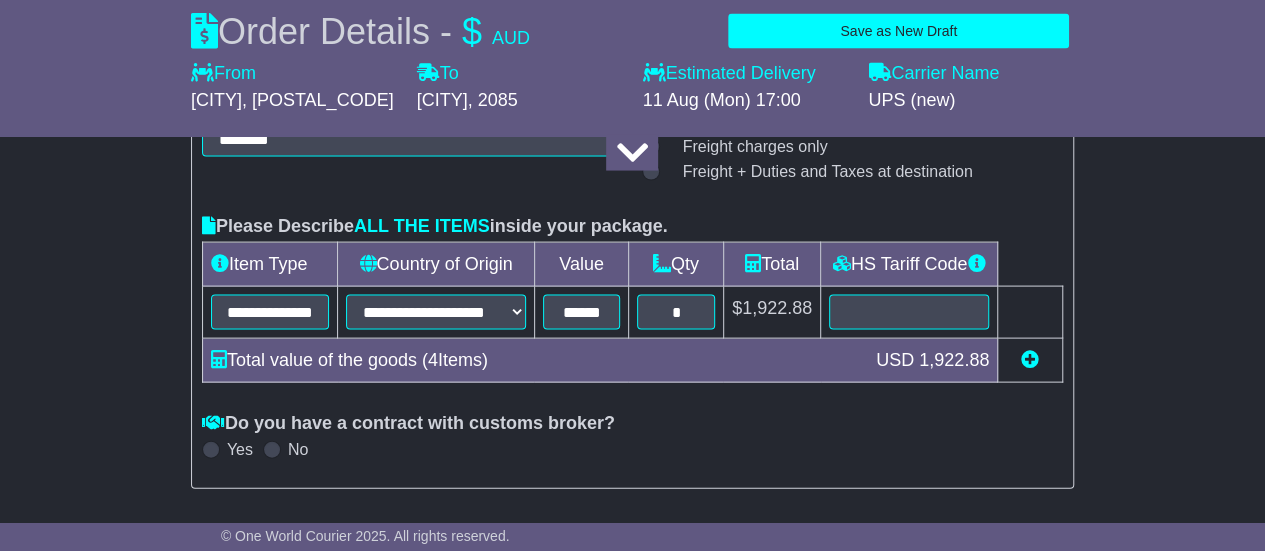 click on "**********" at bounding box center (632, 300) 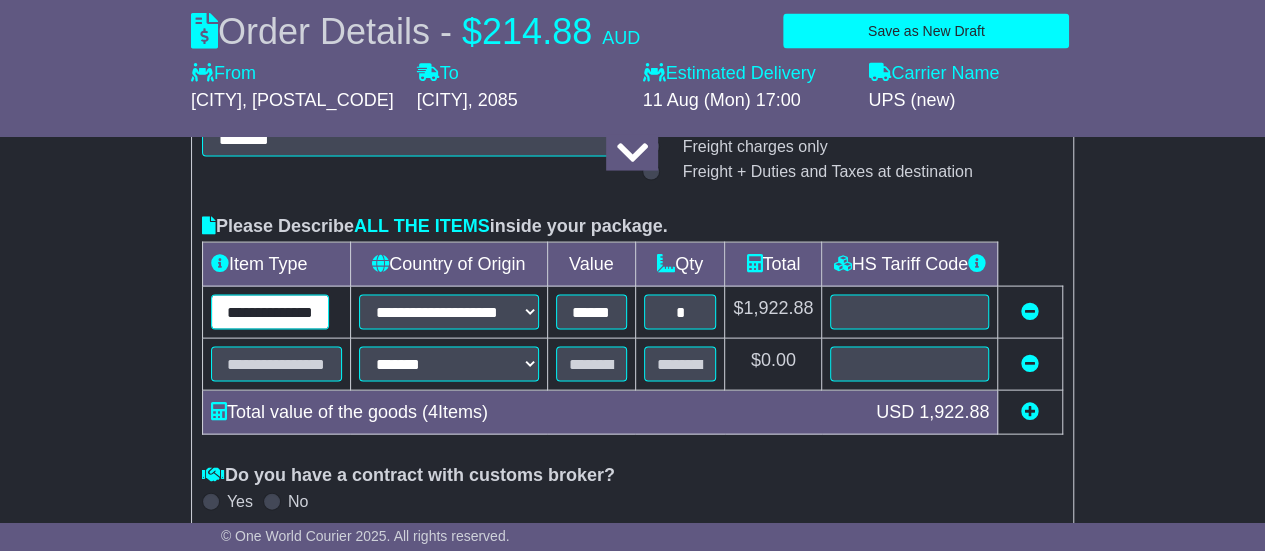 click on "**********" at bounding box center (270, 312) 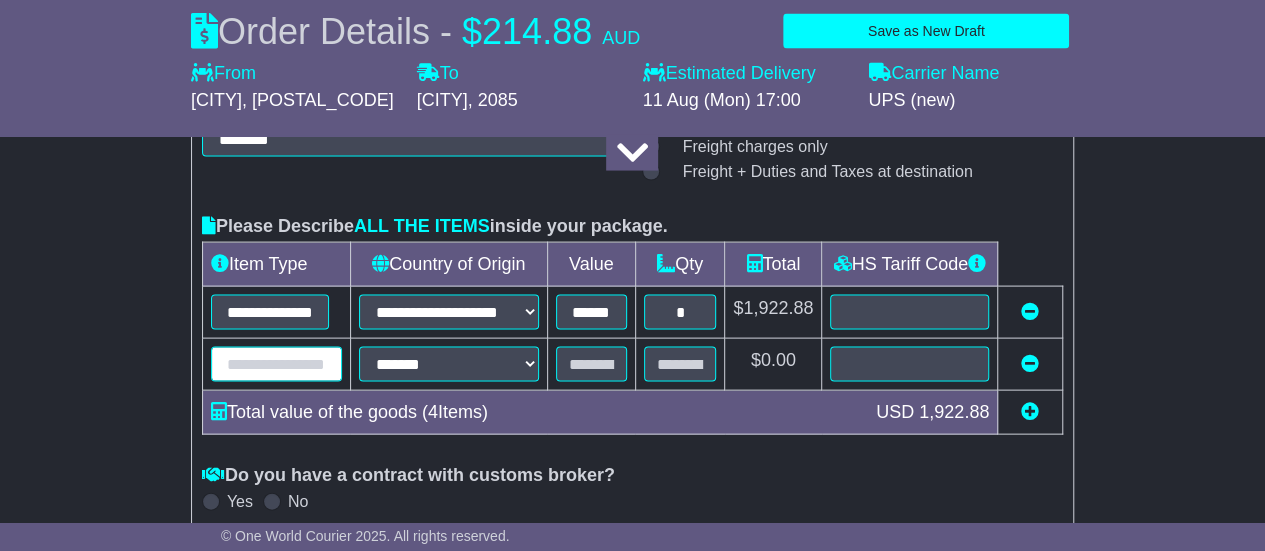 click at bounding box center [276, 364] 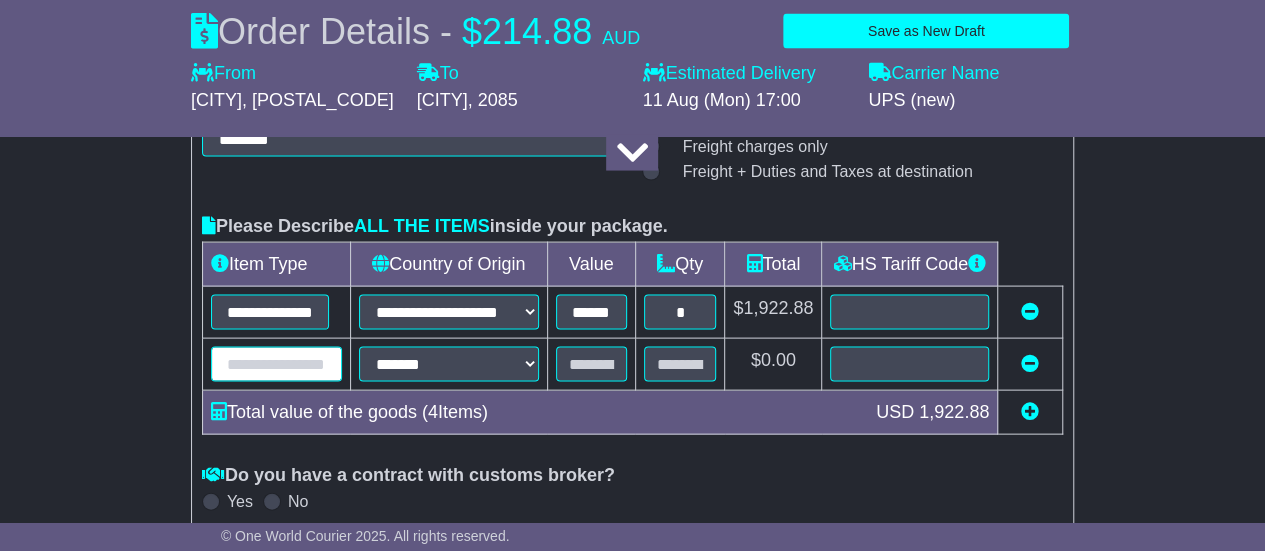 paste on "**********" 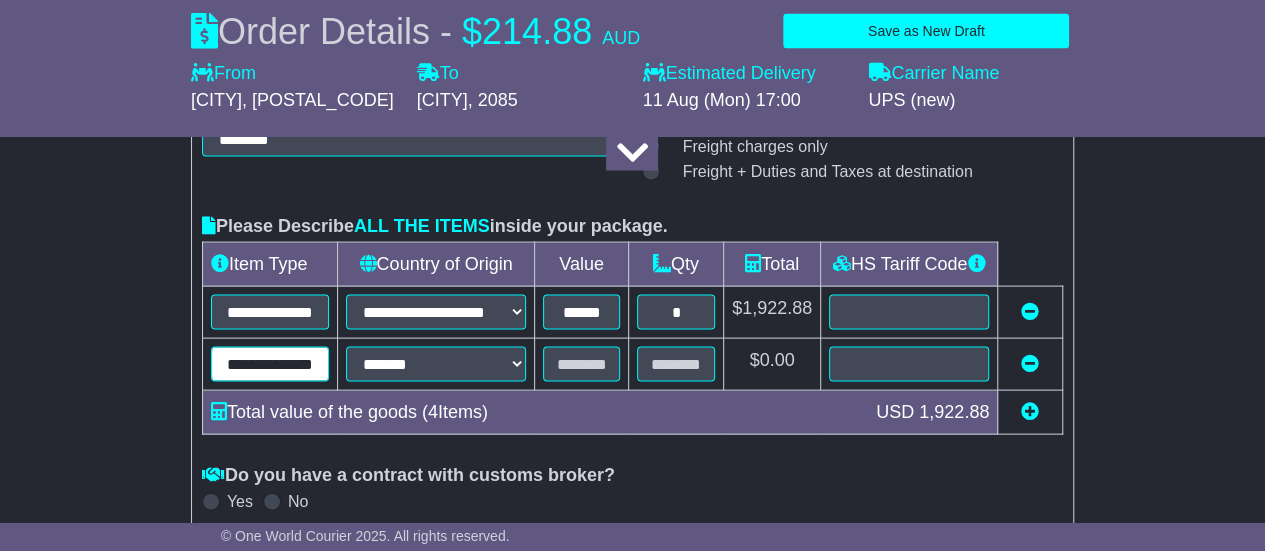 scroll, scrollTop: 0, scrollLeft: 22, axis: horizontal 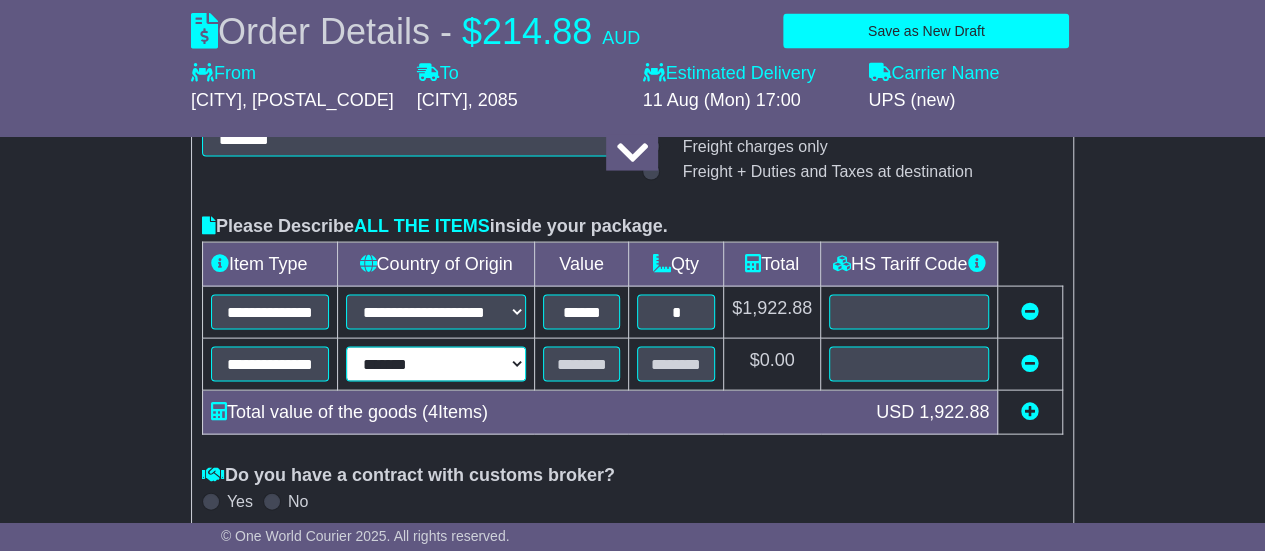 click on "**********" at bounding box center [436, 364] 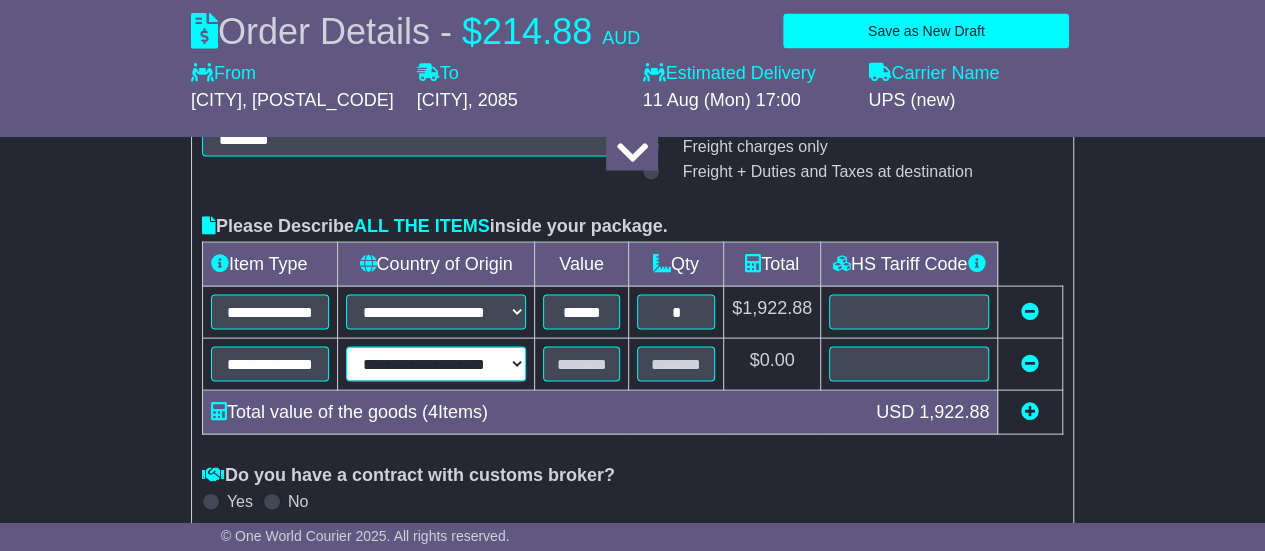 click on "**********" at bounding box center [436, 364] 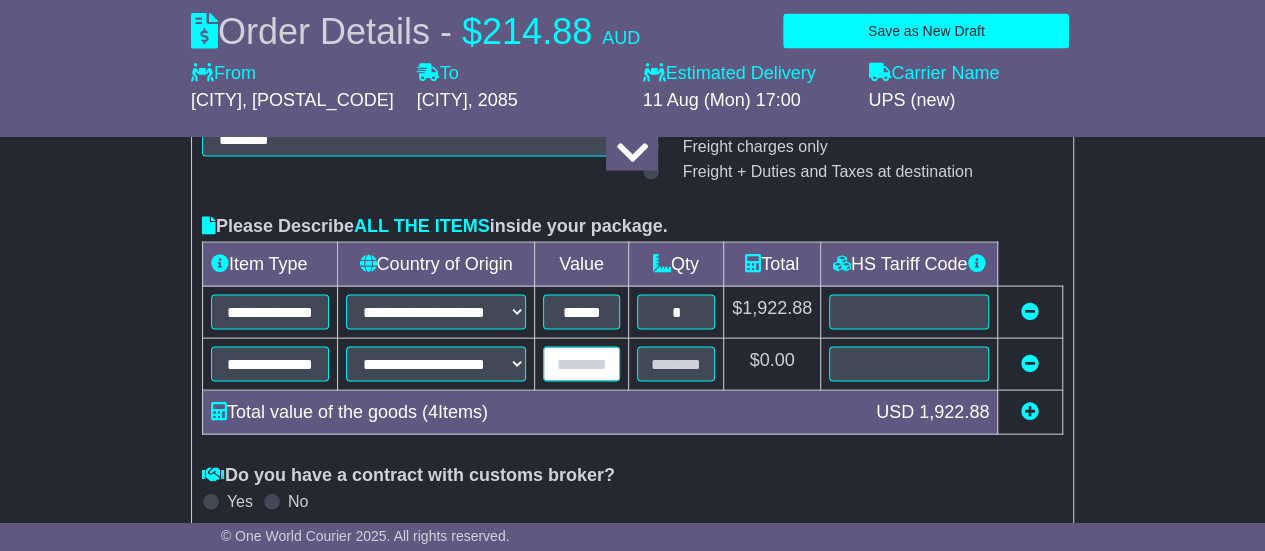 click at bounding box center [581, 364] 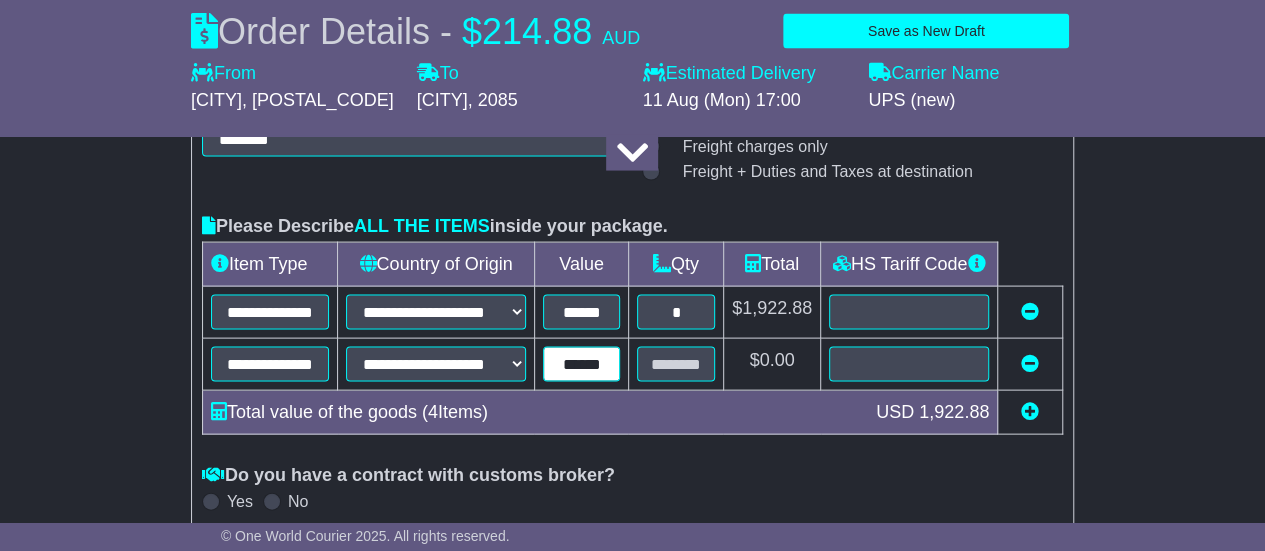 type on "******" 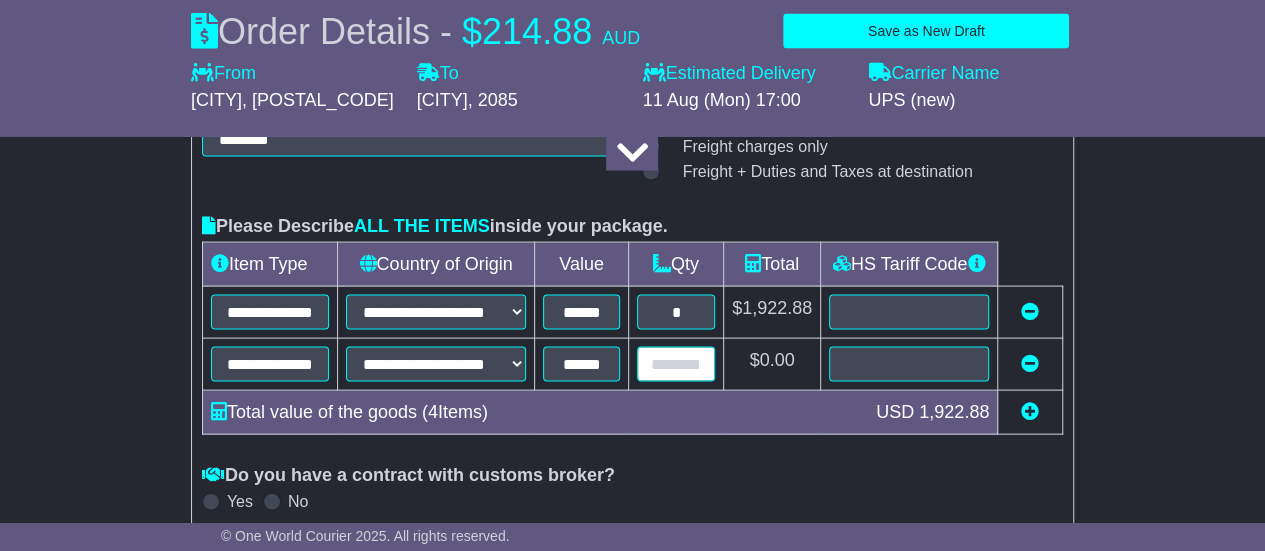 click at bounding box center (676, 364) 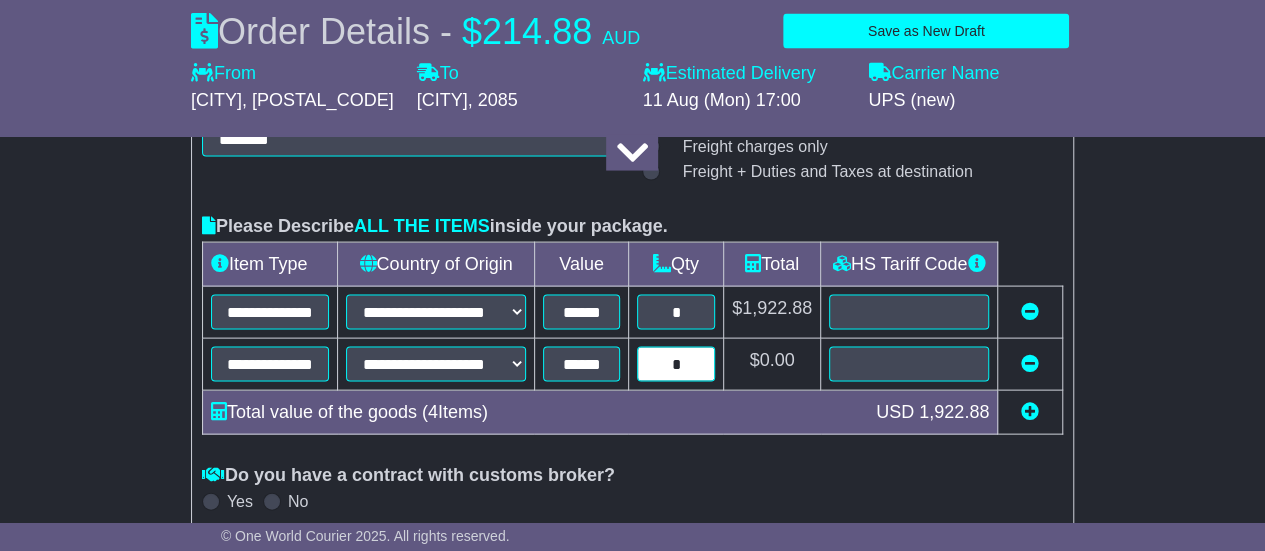 type on "*" 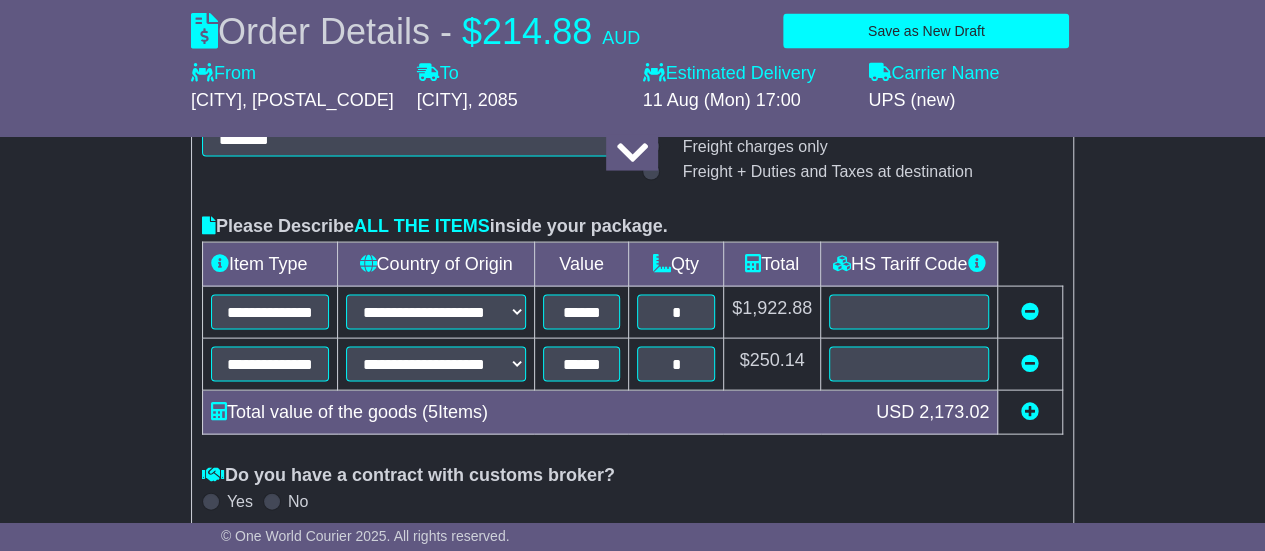 click at bounding box center [1030, 411] 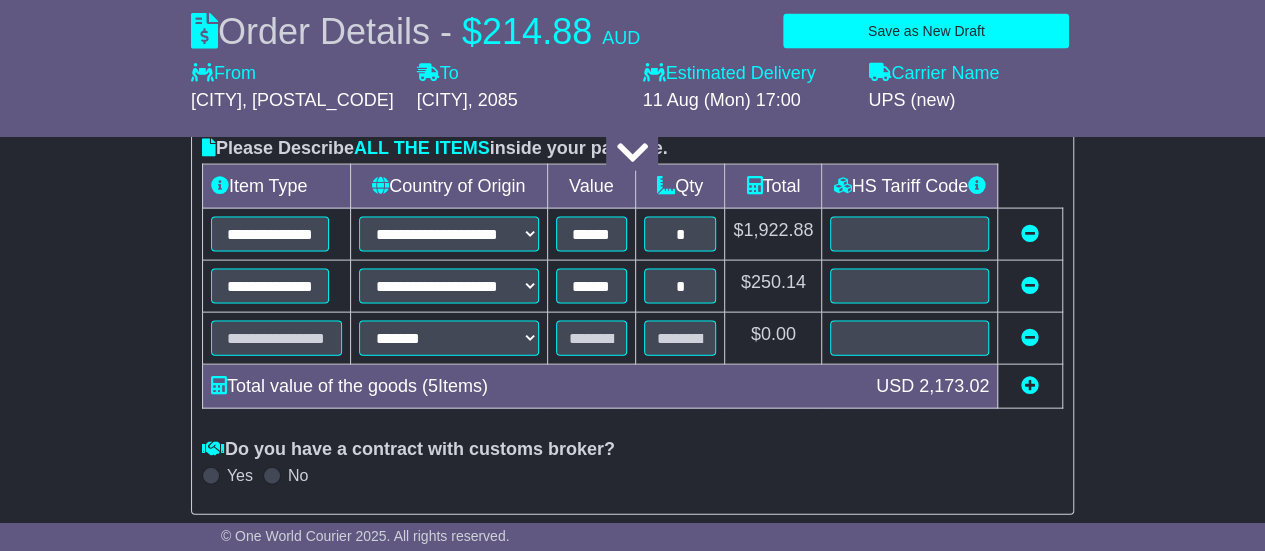 scroll, scrollTop: 2051, scrollLeft: 0, axis: vertical 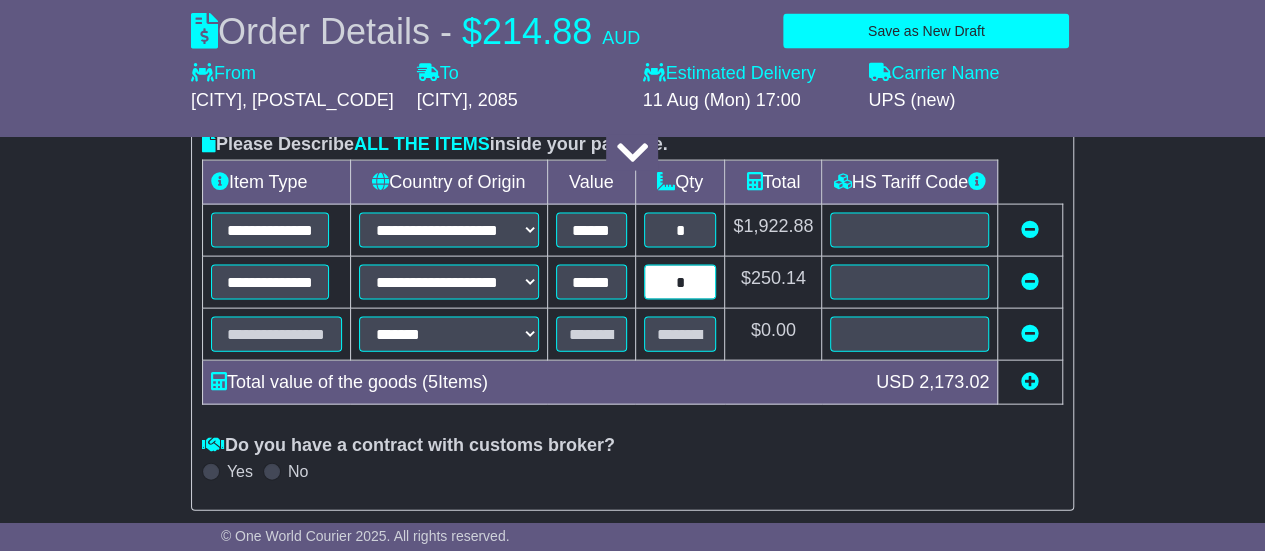 click on "*" at bounding box center [680, 282] 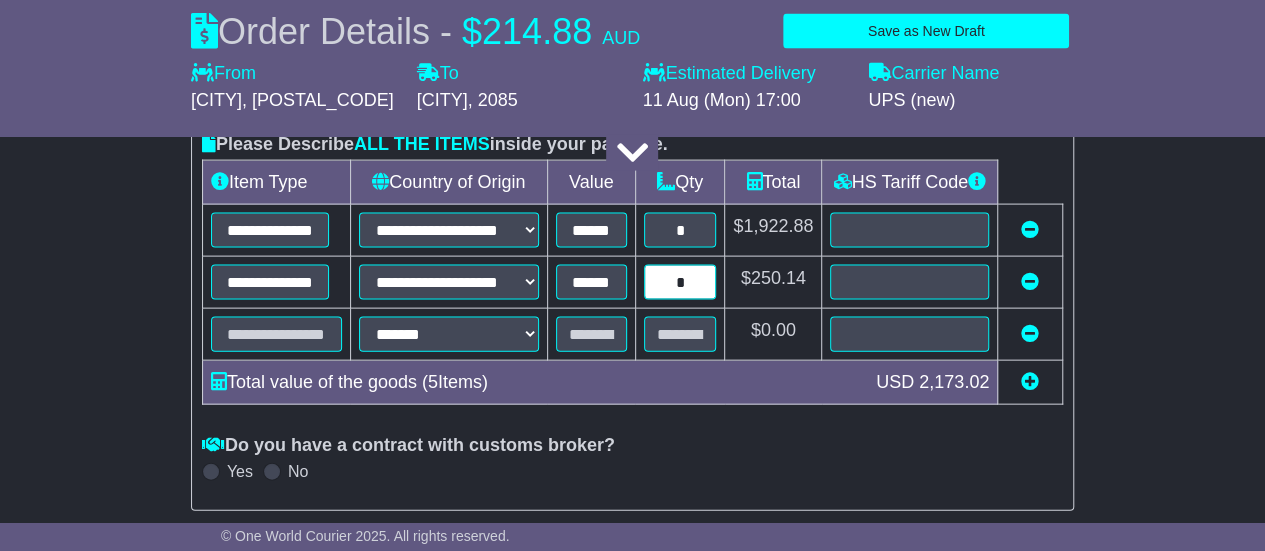 type on "*" 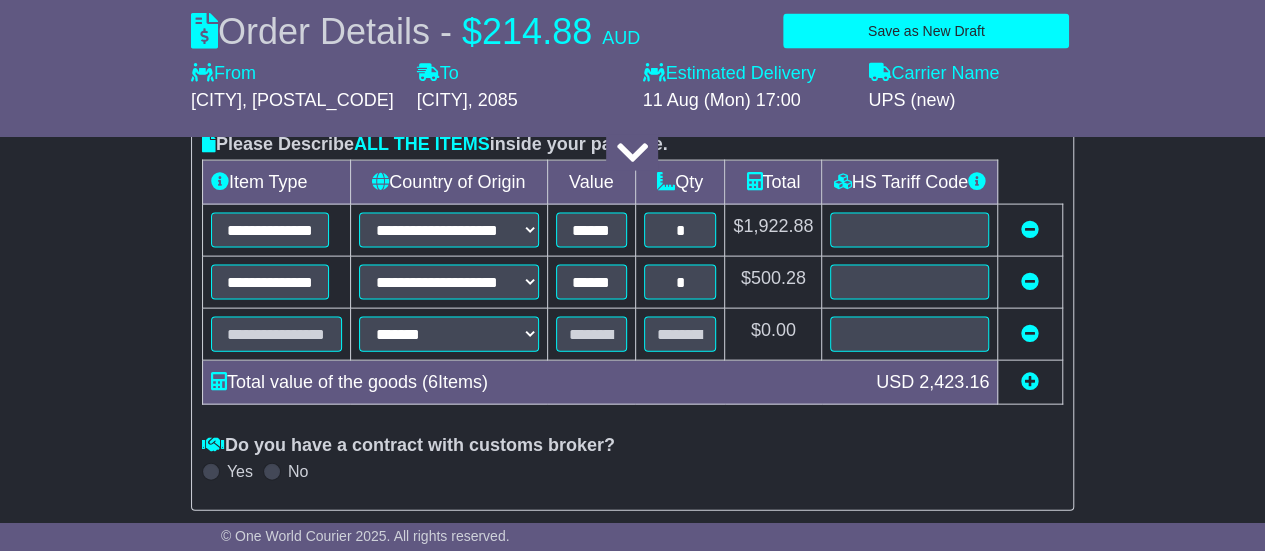 click on "**********" at bounding box center (632, 235) 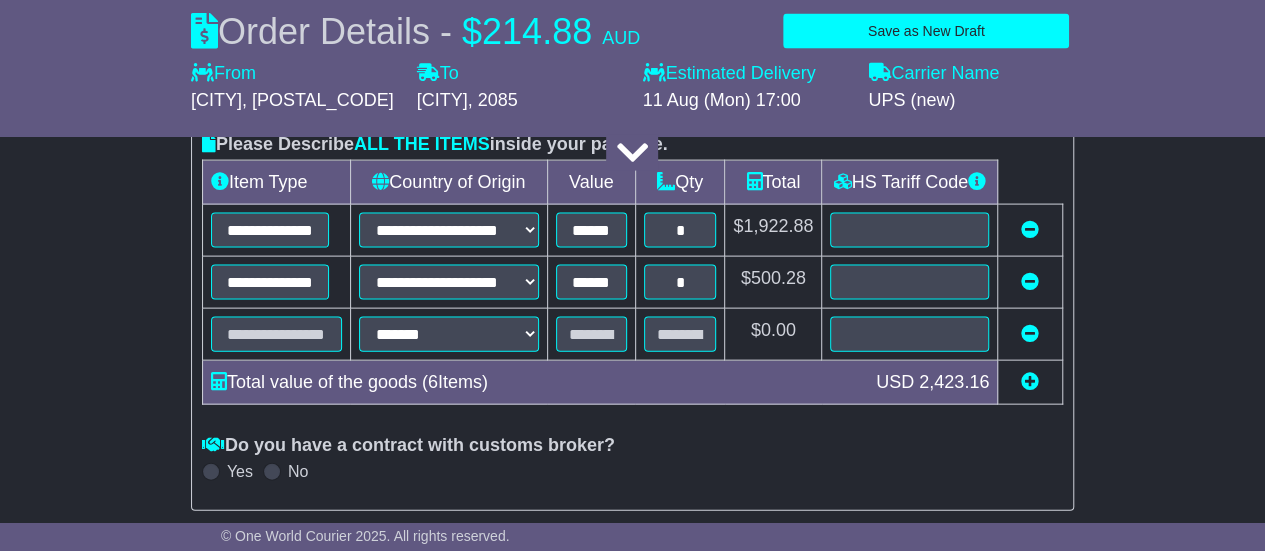 click at bounding box center [1030, 333] 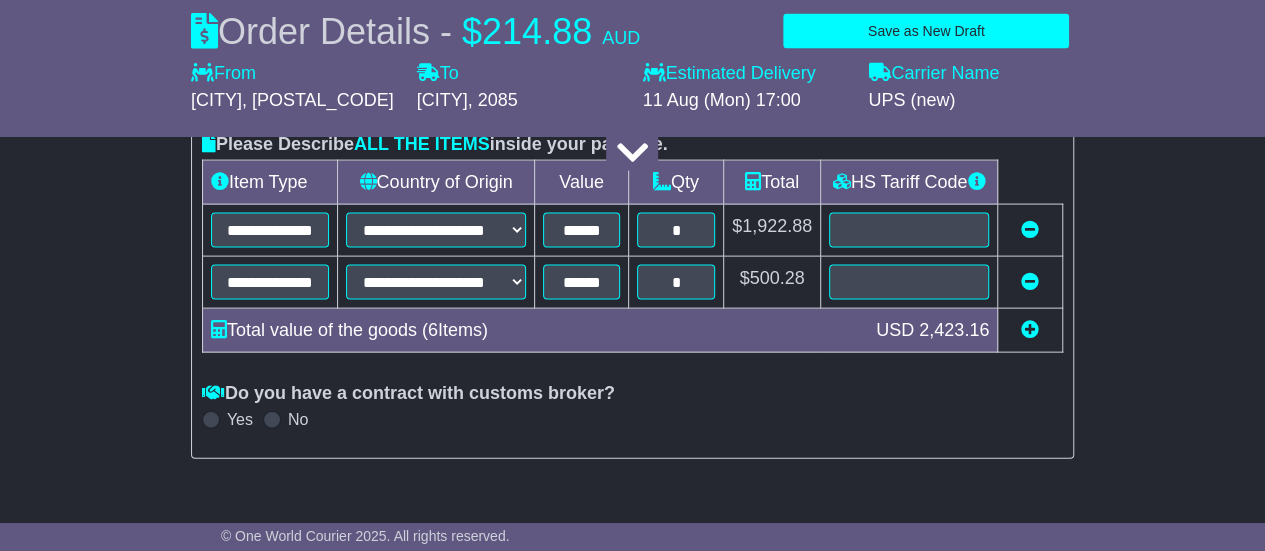 click on "**********" at bounding box center [632, 69] 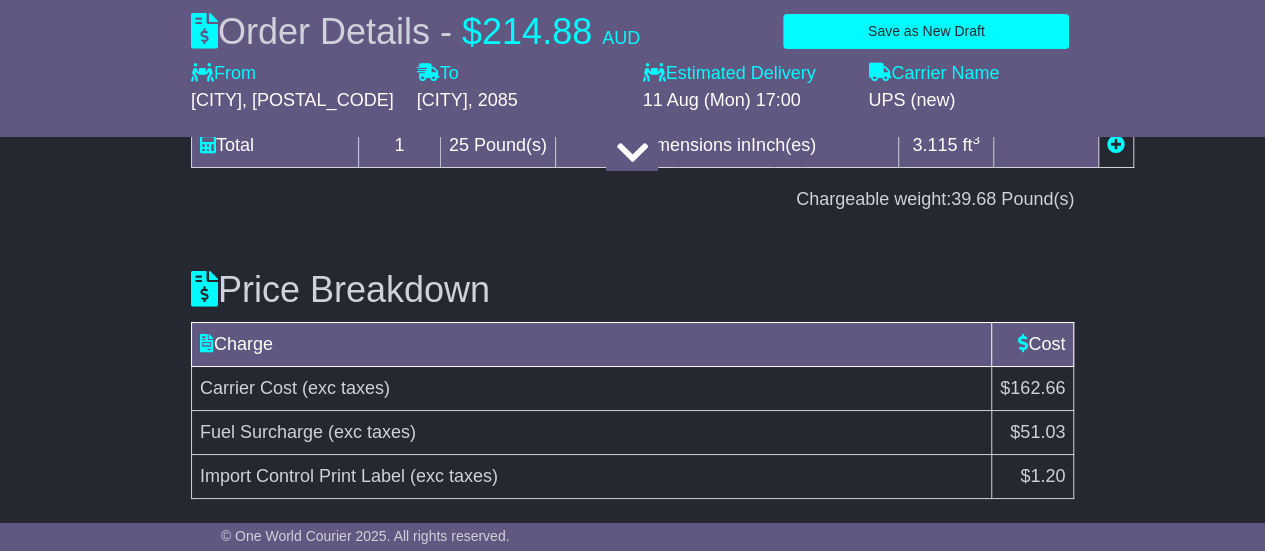 scroll, scrollTop: 3696, scrollLeft: 0, axis: vertical 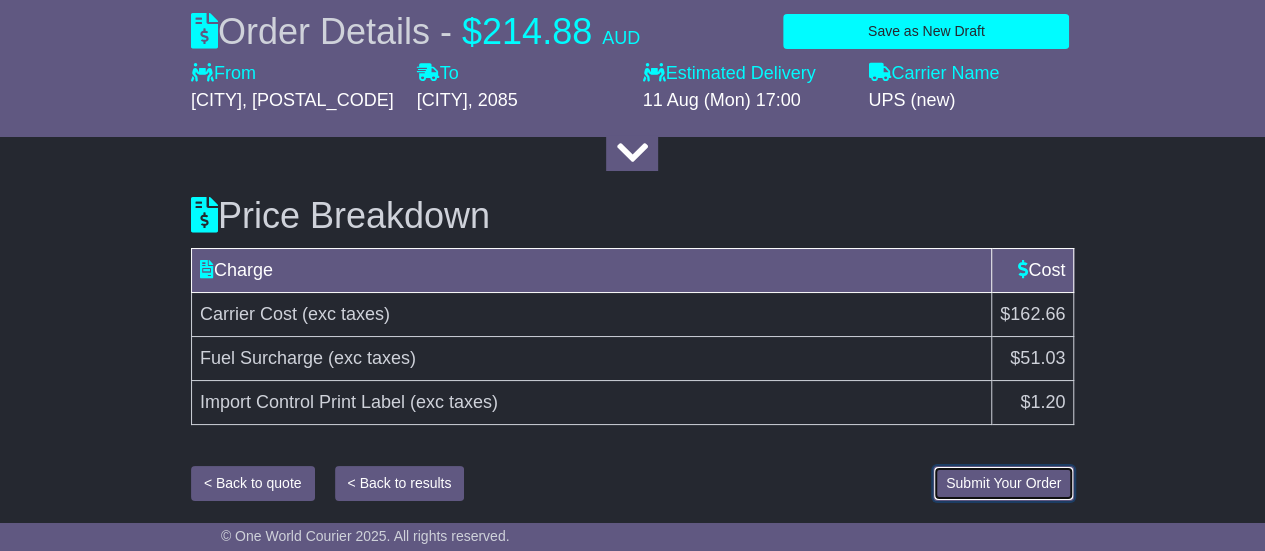 click on "Submit Your Order" at bounding box center [1003, 483] 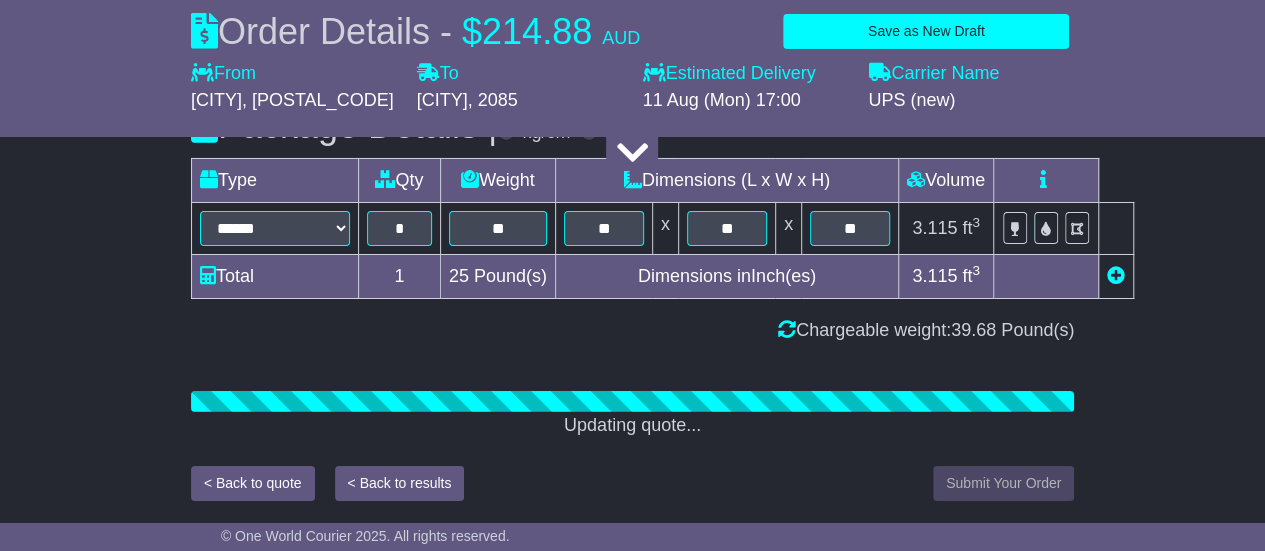 scroll, scrollTop: 3696, scrollLeft: 0, axis: vertical 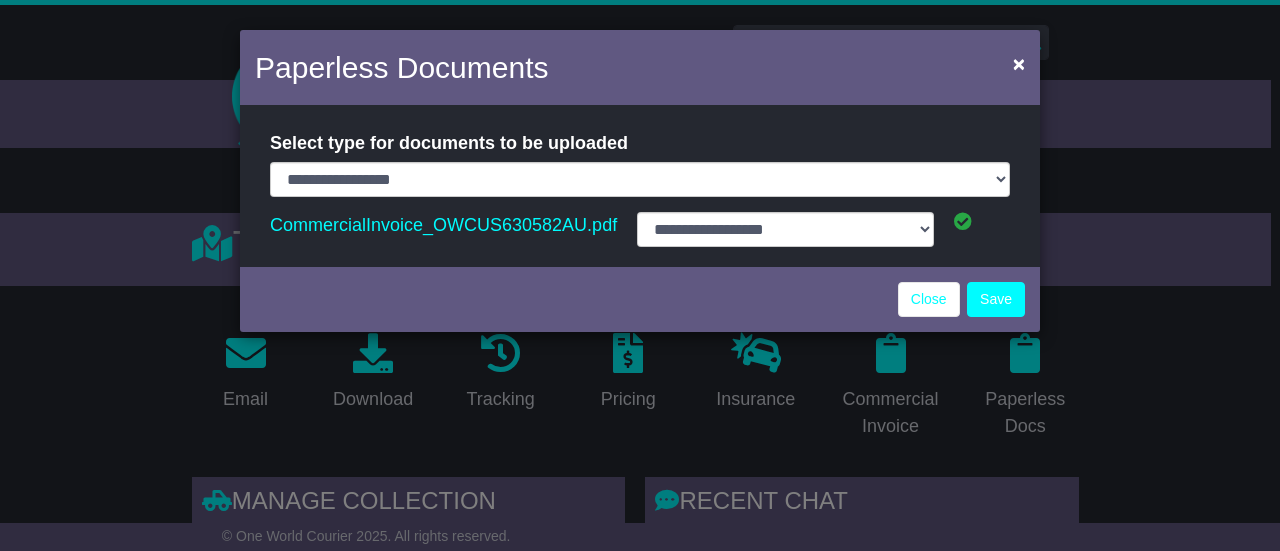 select on "**********" 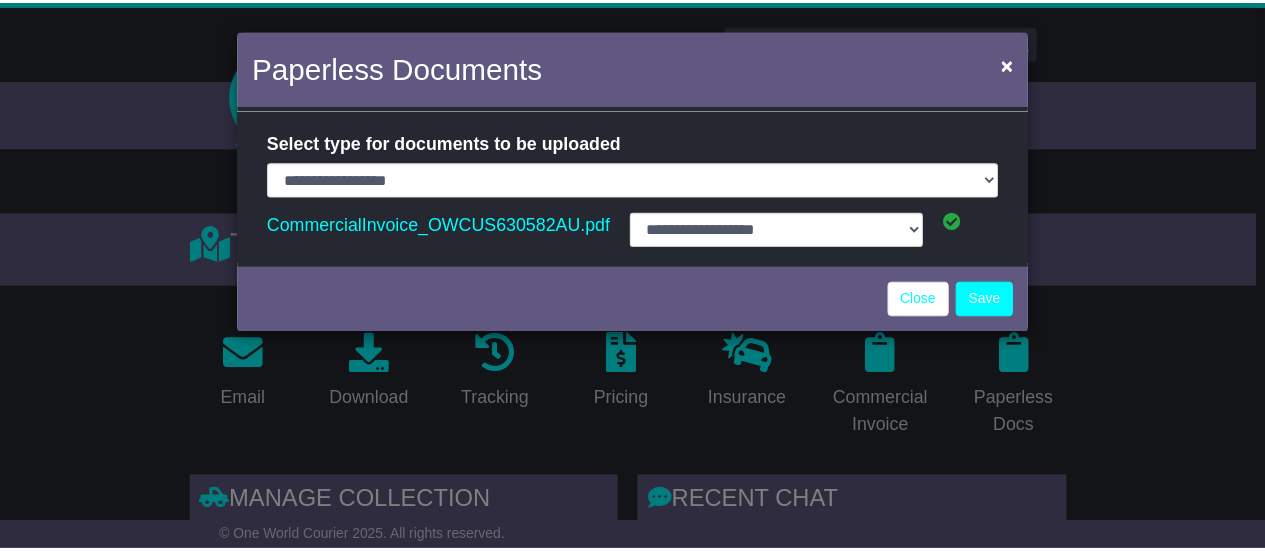 scroll, scrollTop: 0, scrollLeft: 0, axis: both 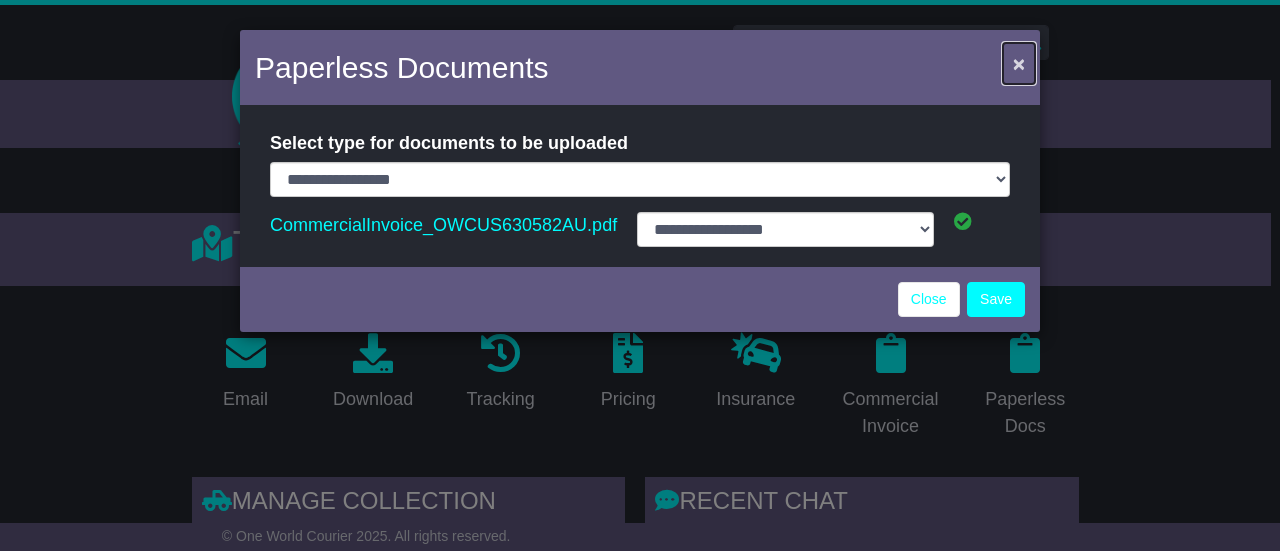 click on "×" at bounding box center (1019, 63) 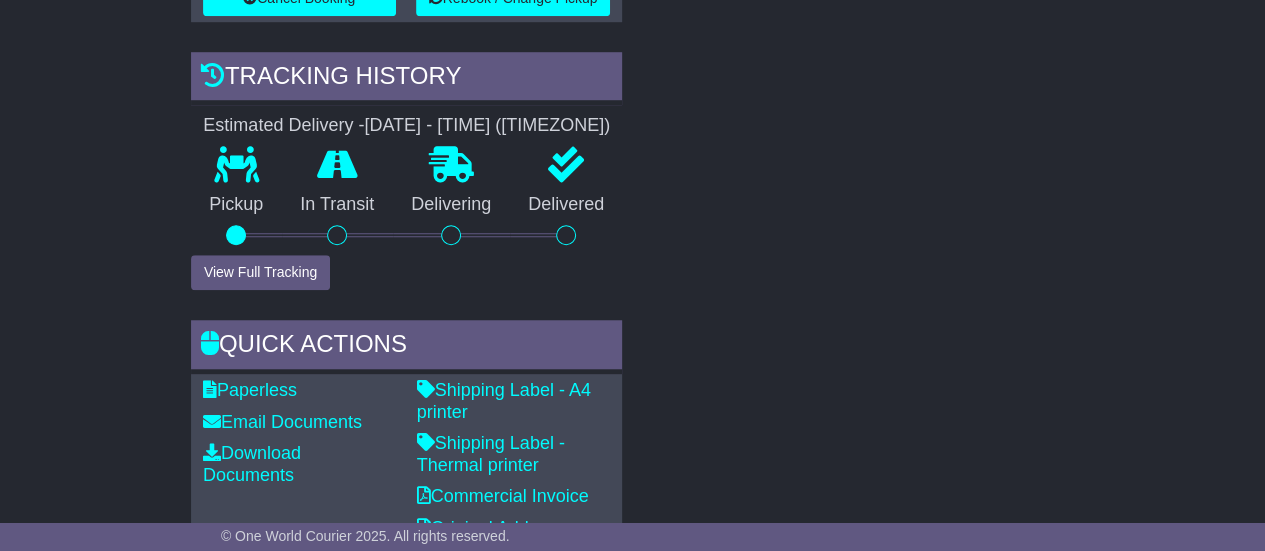 scroll, scrollTop: 717, scrollLeft: 0, axis: vertical 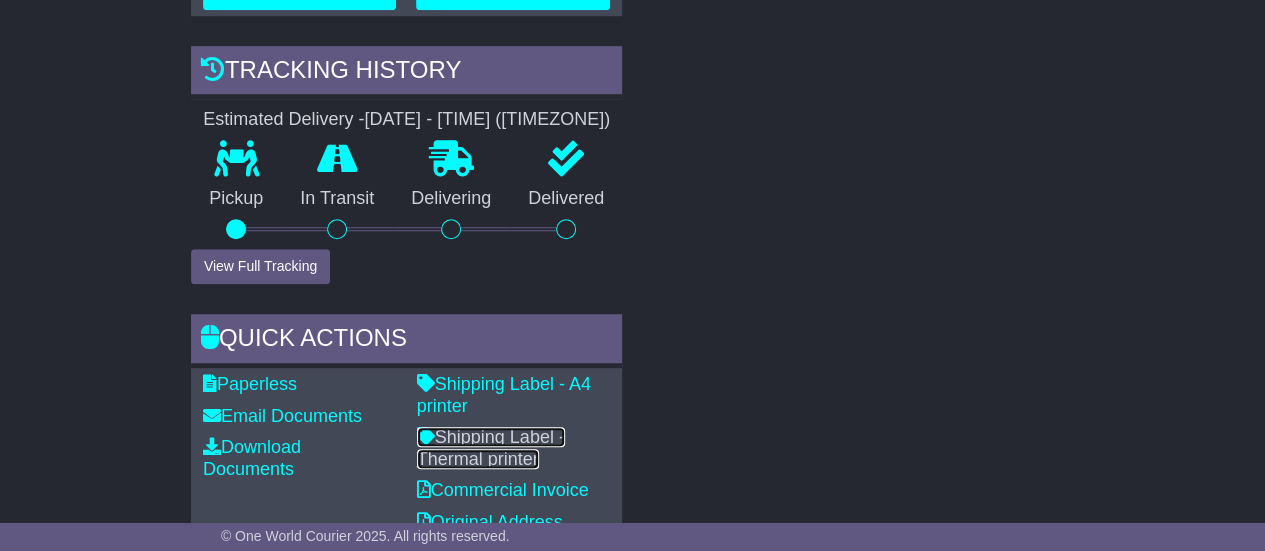 click on "Shipping Label - Thermal printer" at bounding box center (491, 448) 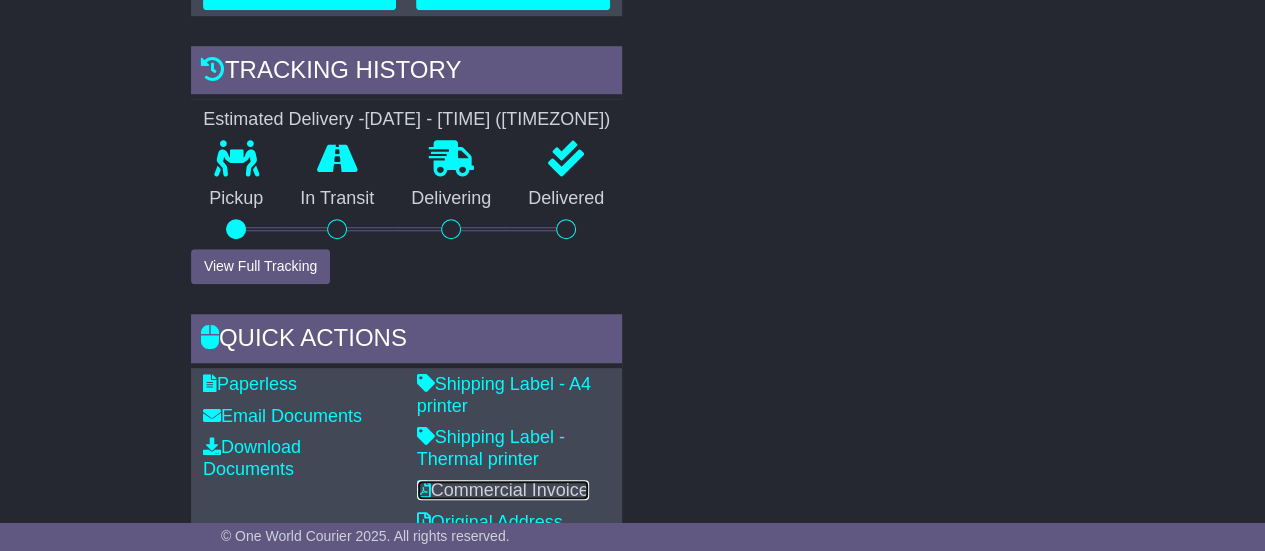 click on "Commercial Invoice" at bounding box center [503, 490] 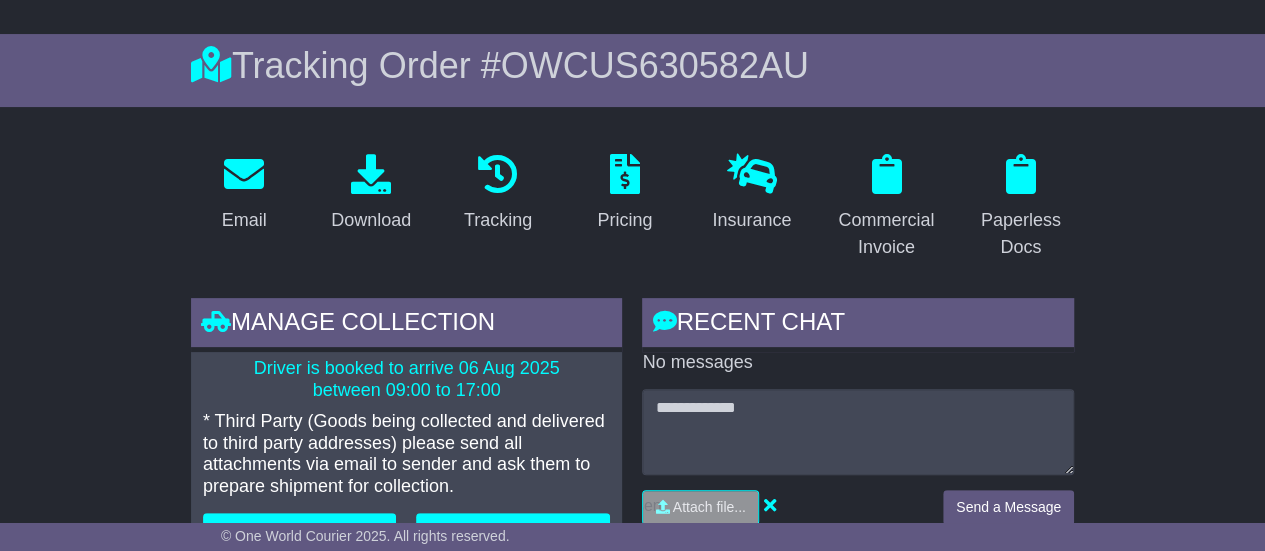 scroll, scrollTop: 0, scrollLeft: 0, axis: both 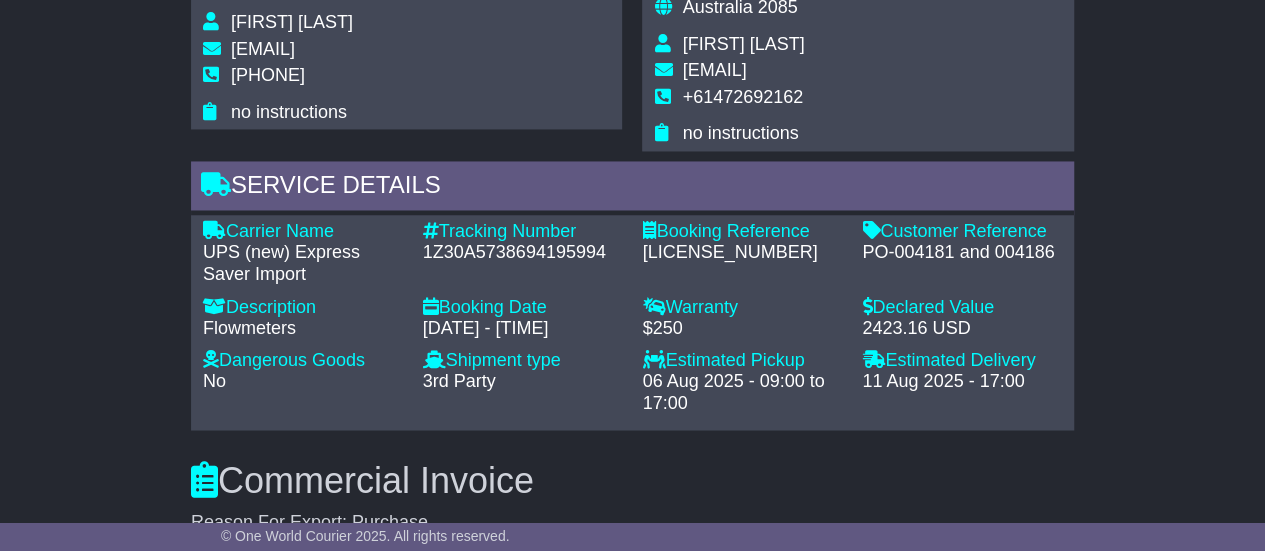 click on "PO-004181 and 004186" at bounding box center [962, 253] 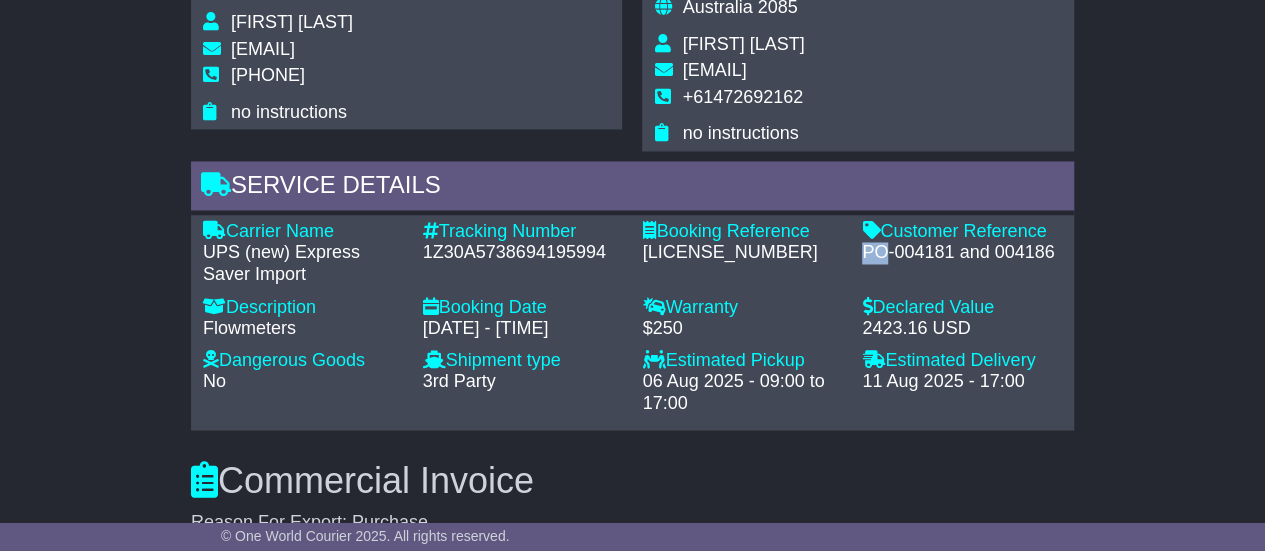 click on "PO-004181 and 004186" at bounding box center (962, 253) 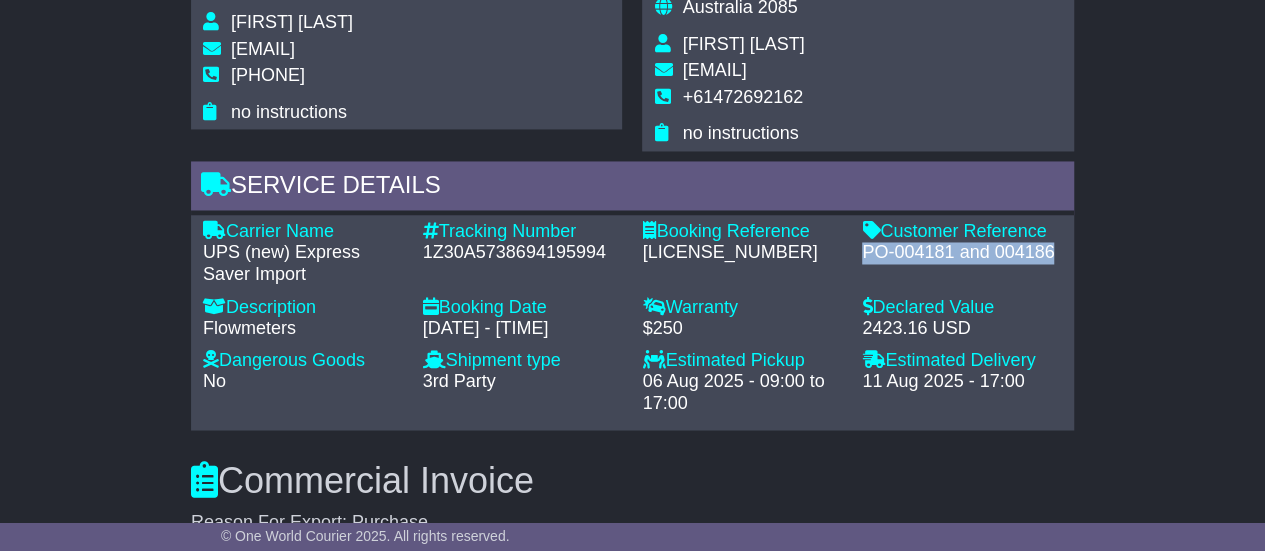 click on "PO-004181 and 004186" at bounding box center (962, 253) 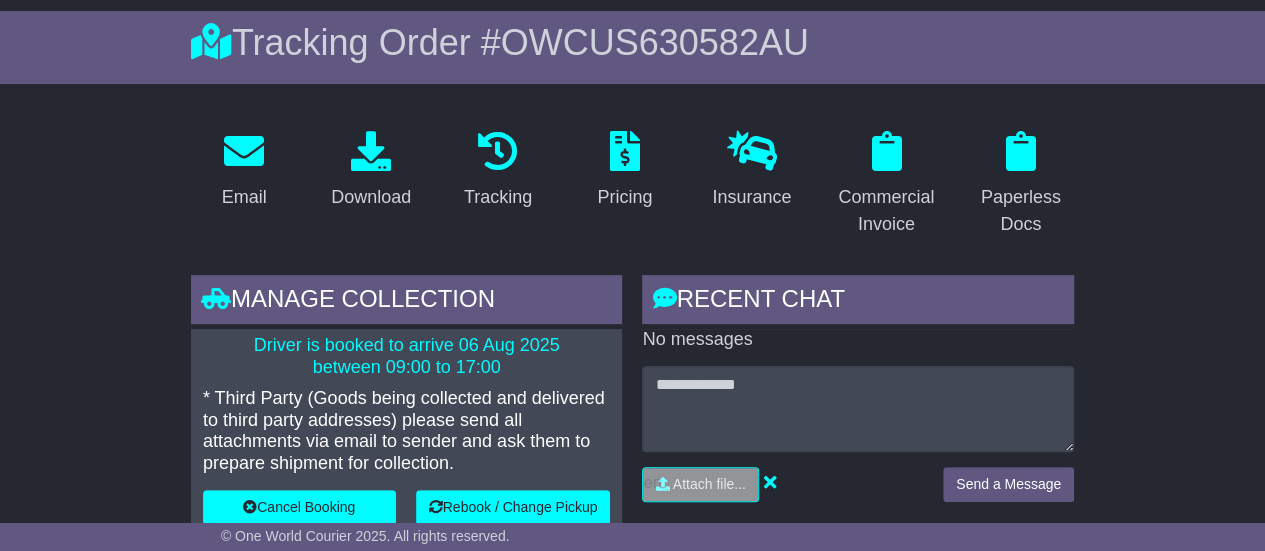 scroll, scrollTop: 0, scrollLeft: 0, axis: both 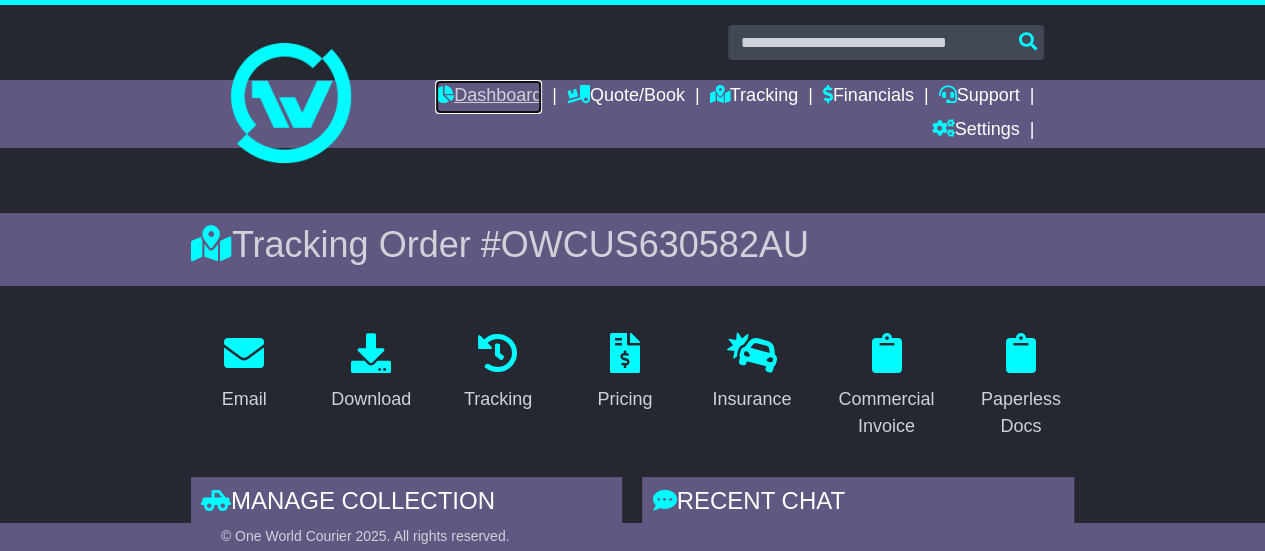 click on "Dashboard" at bounding box center [488, 97] 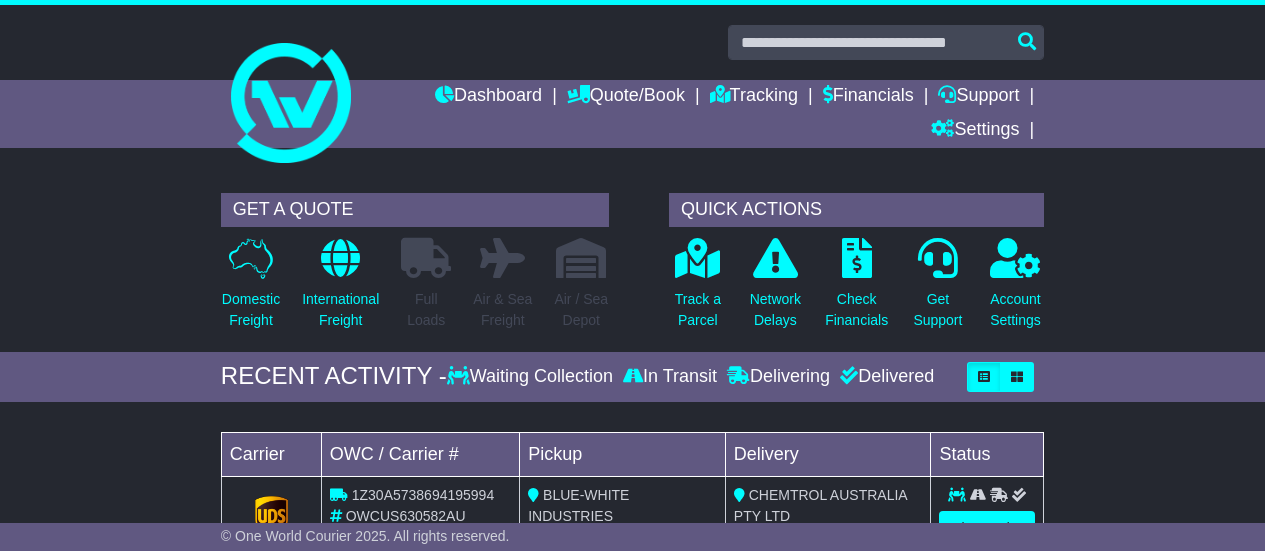 scroll, scrollTop: 0, scrollLeft: 0, axis: both 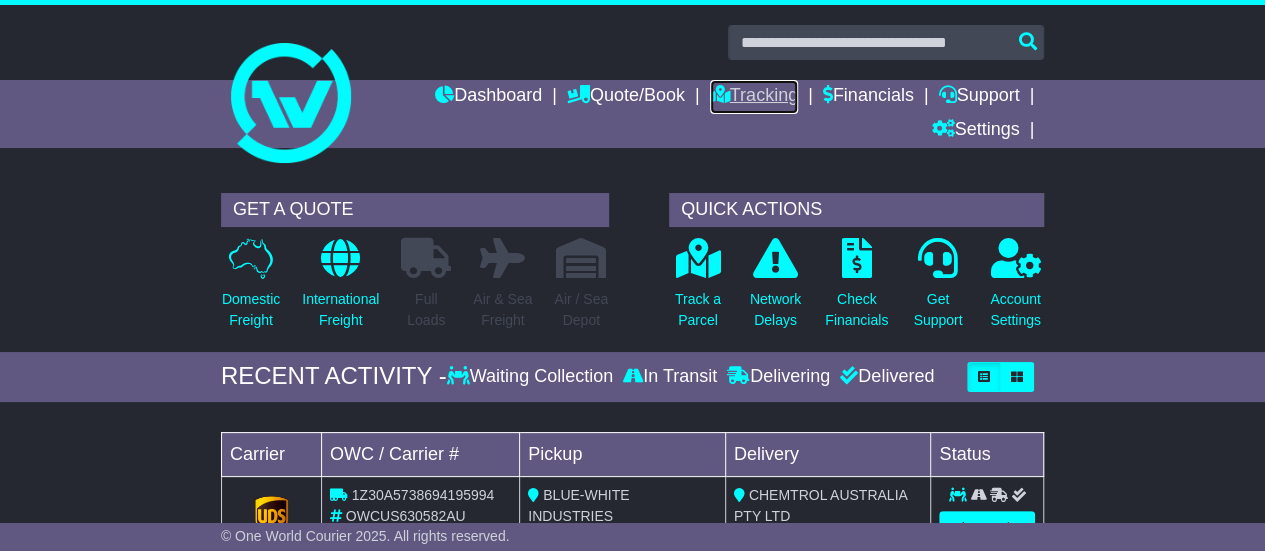 click on "Tracking" at bounding box center (754, 97) 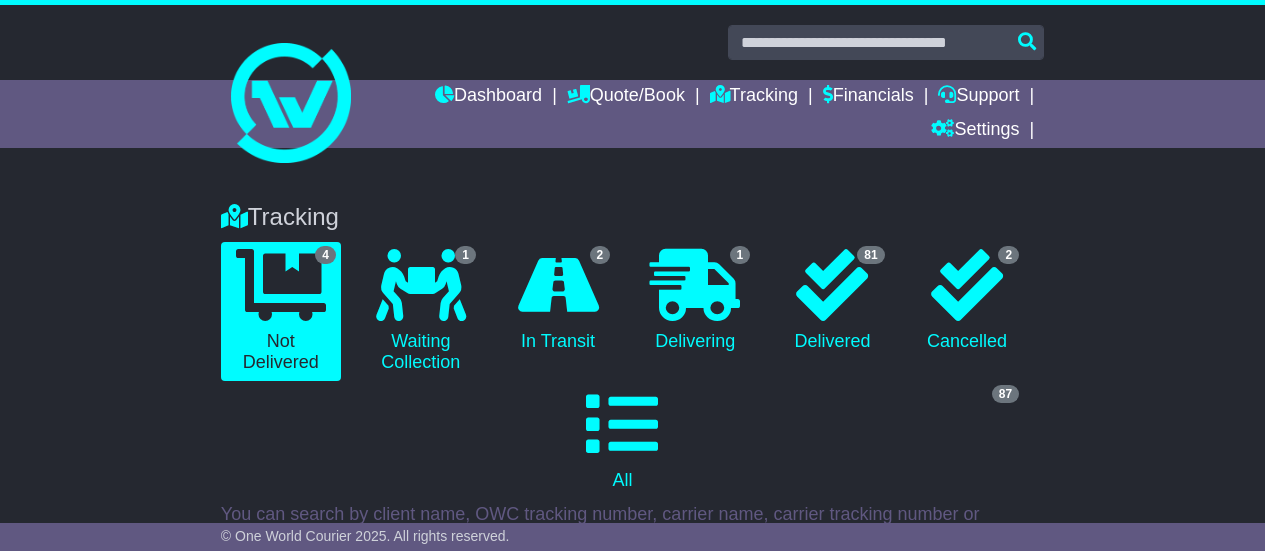 scroll, scrollTop: 0, scrollLeft: 0, axis: both 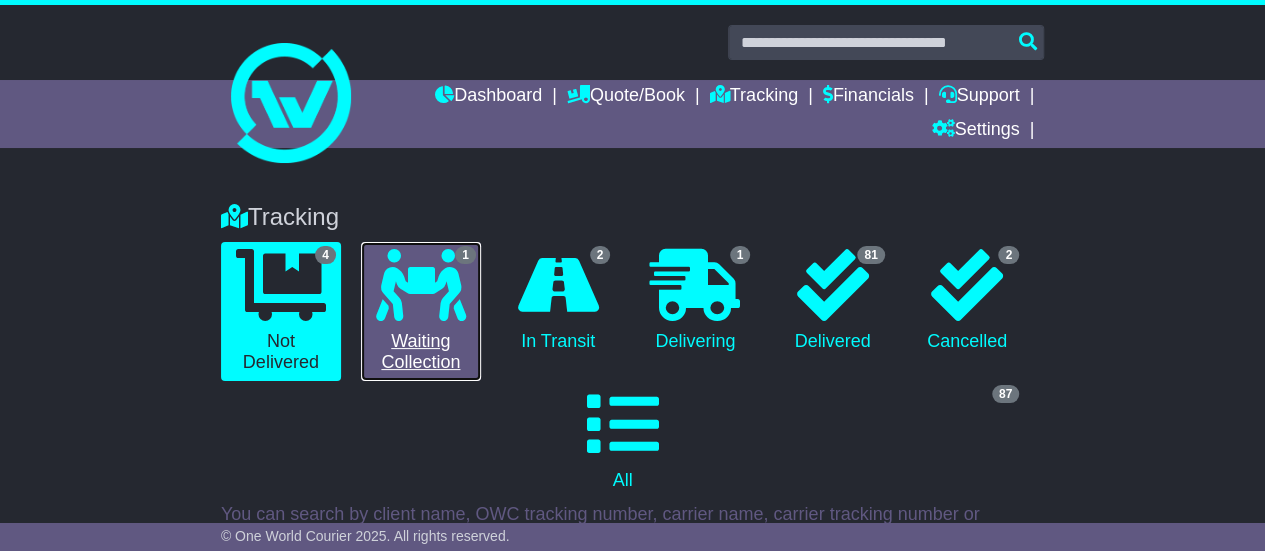 click on "1
Waiting Collection" at bounding box center [421, 311] 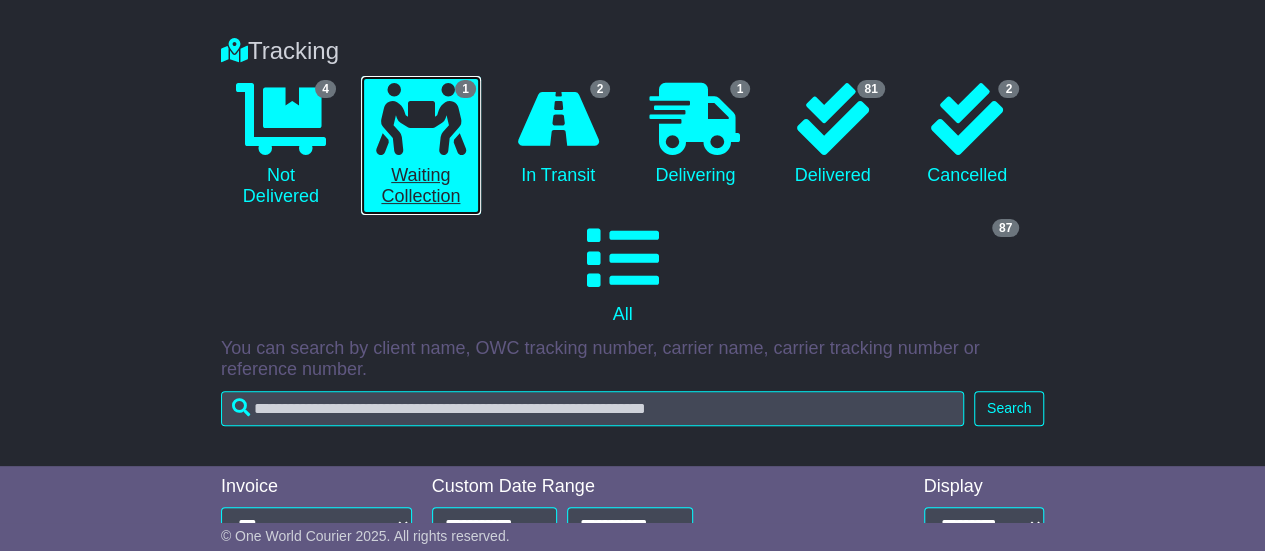 scroll, scrollTop: 164, scrollLeft: 0, axis: vertical 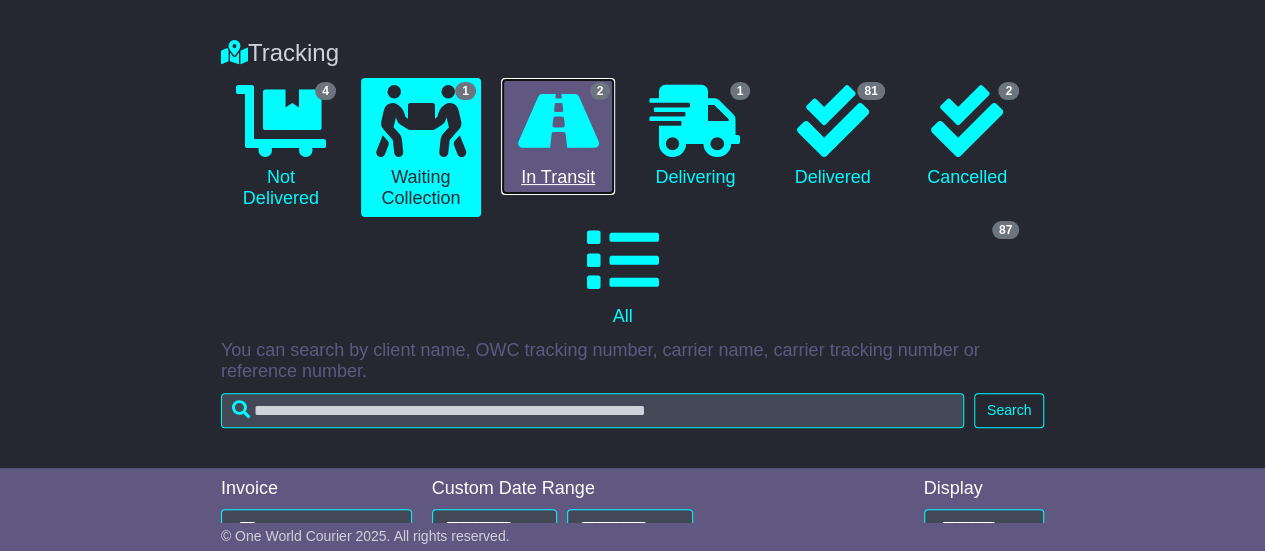 click at bounding box center [558, 121] 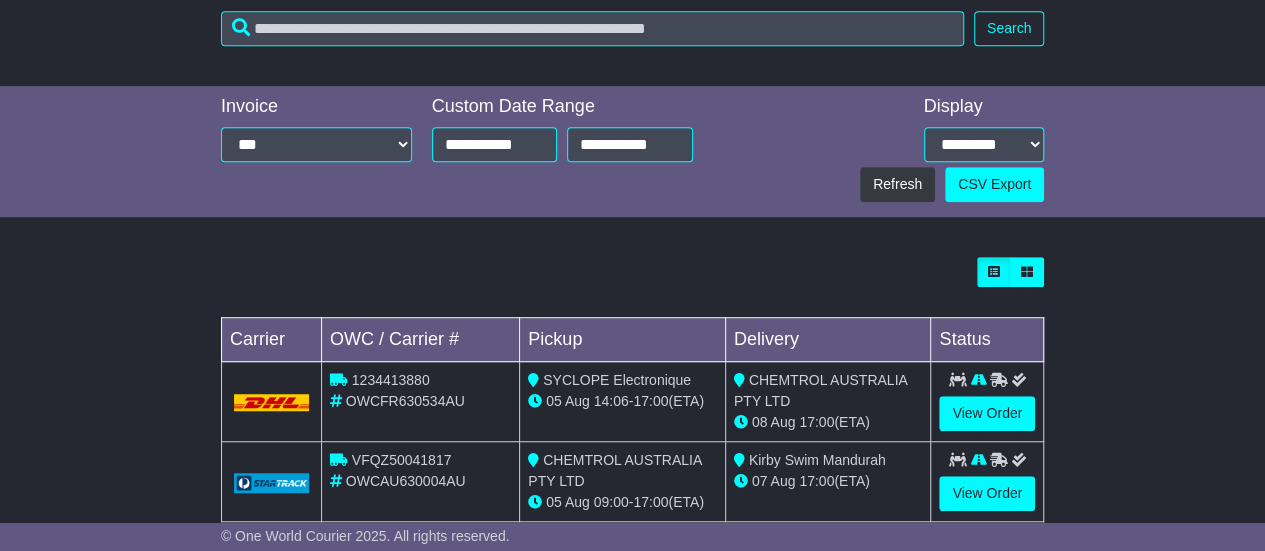 scroll, scrollTop: 544, scrollLeft: 0, axis: vertical 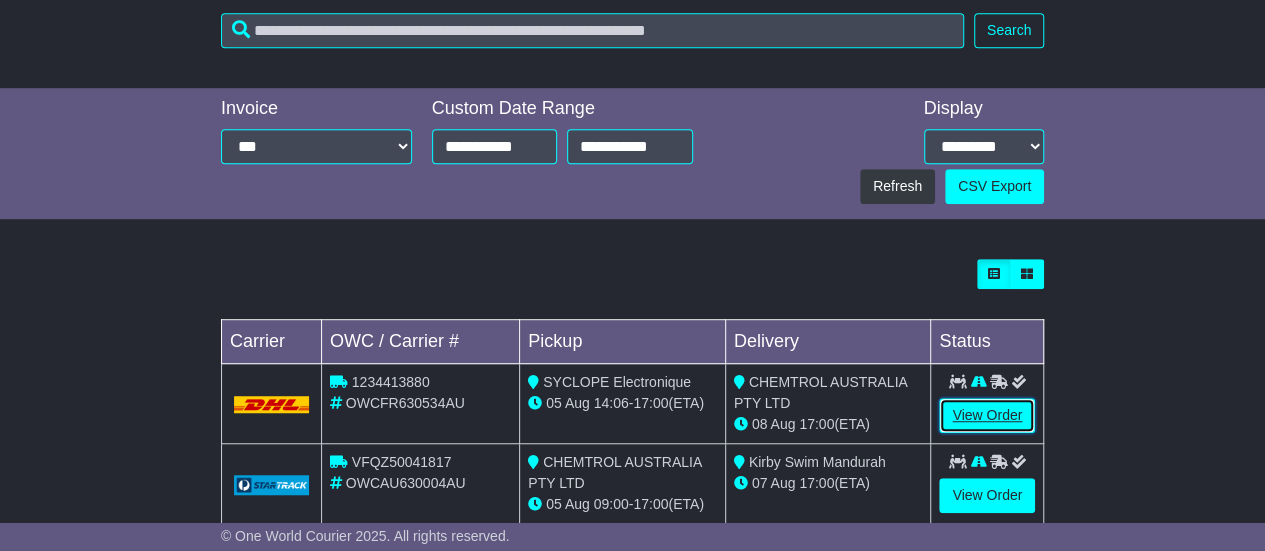 click on "View Order" at bounding box center [987, 415] 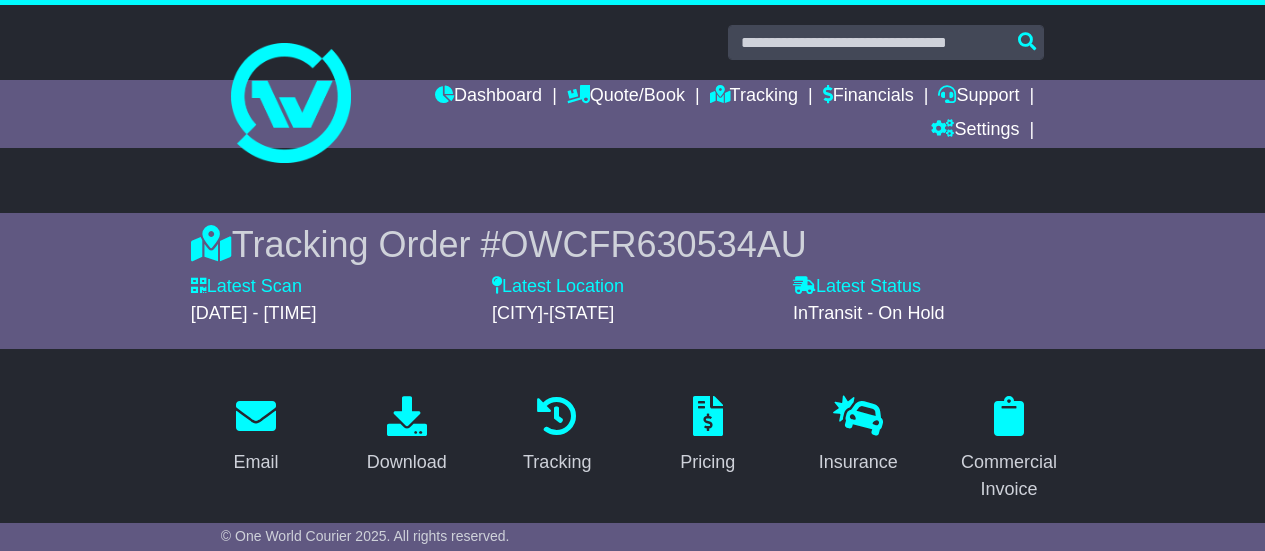 scroll, scrollTop: 0, scrollLeft: 0, axis: both 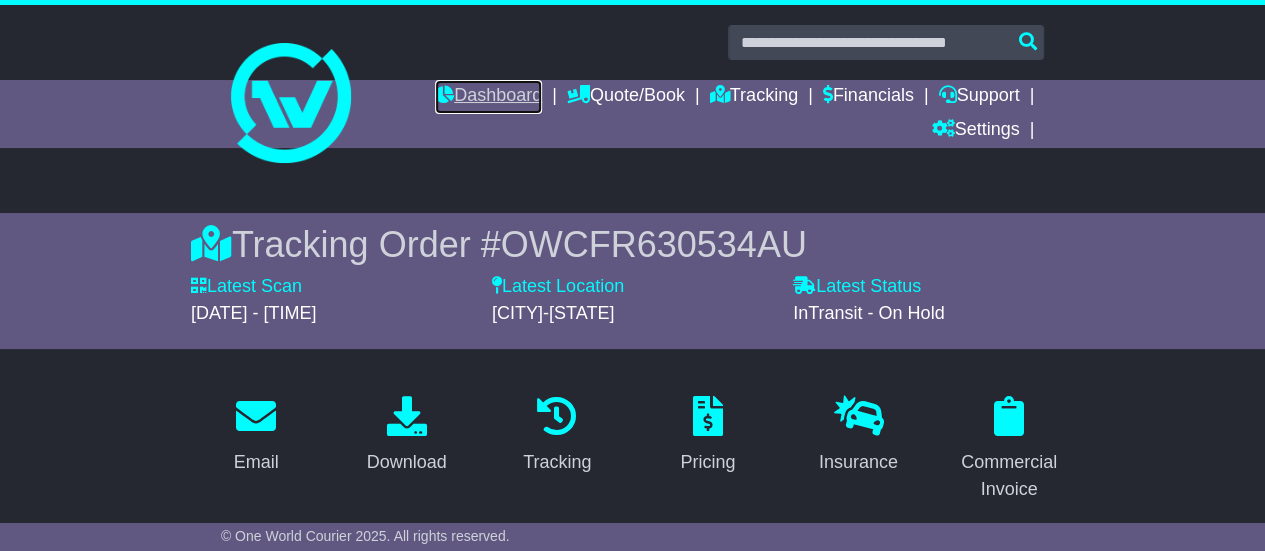 click on "Dashboard" at bounding box center (488, 97) 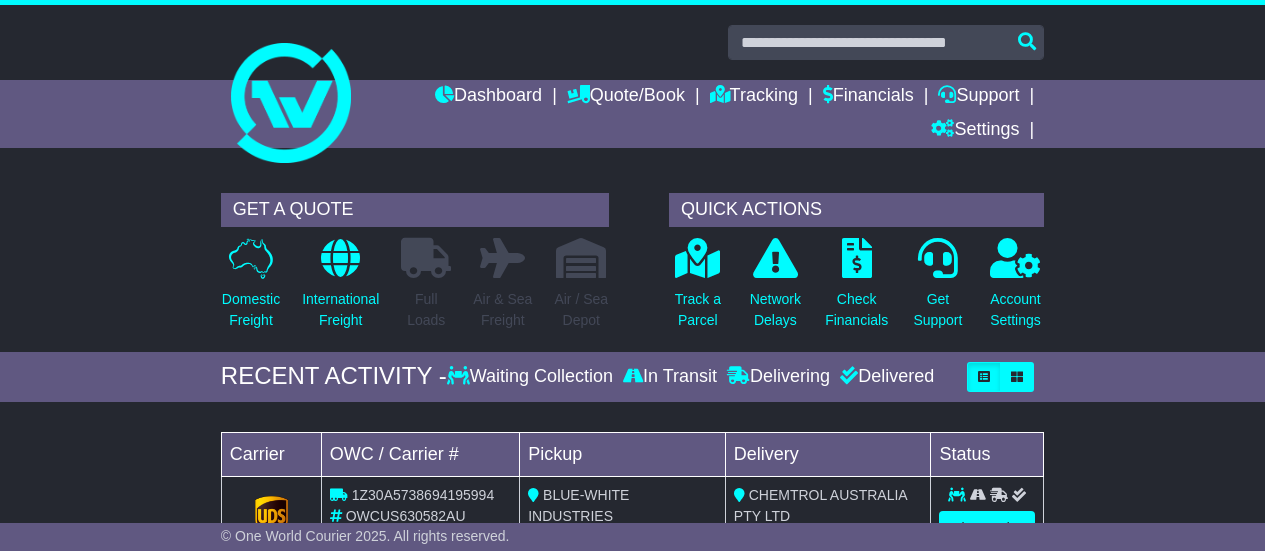 scroll, scrollTop: 0, scrollLeft: 0, axis: both 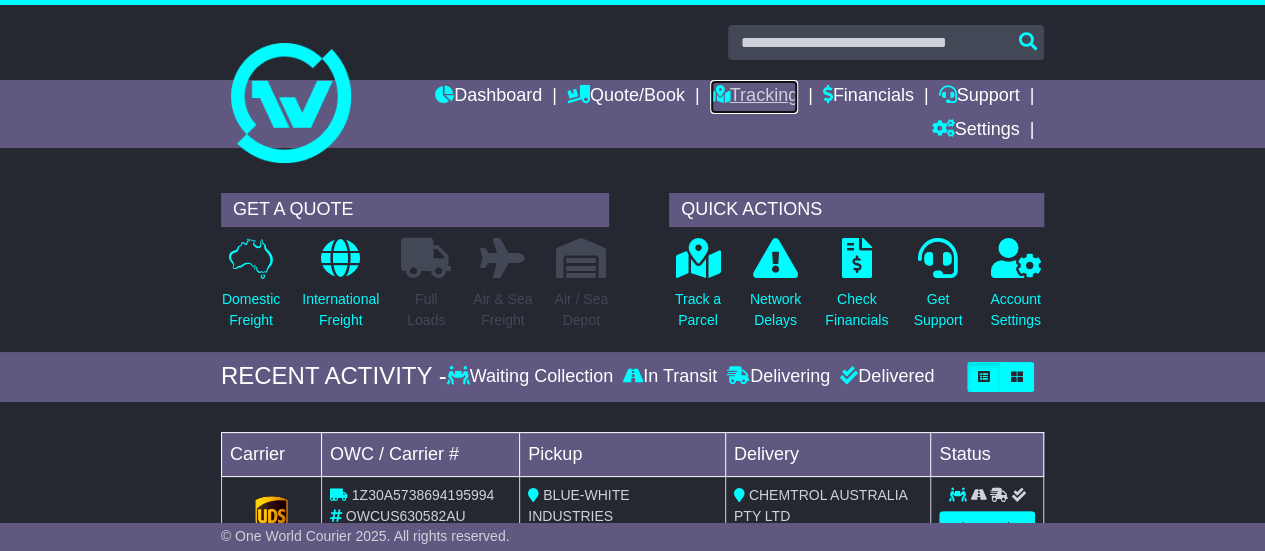 click on "Tracking" at bounding box center (754, 97) 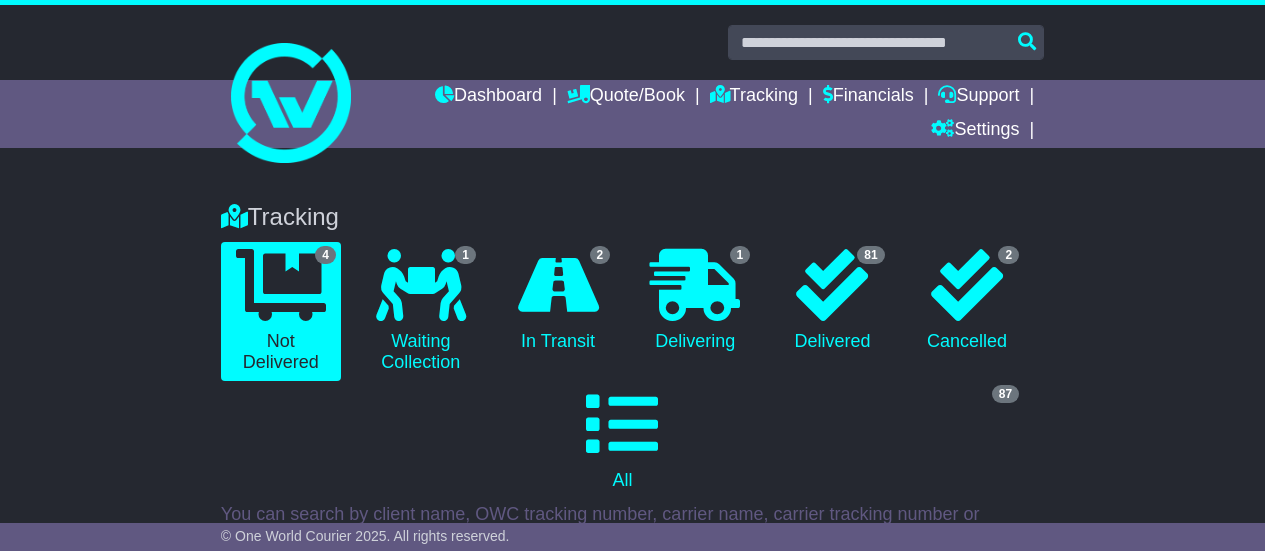 scroll, scrollTop: 0, scrollLeft: 0, axis: both 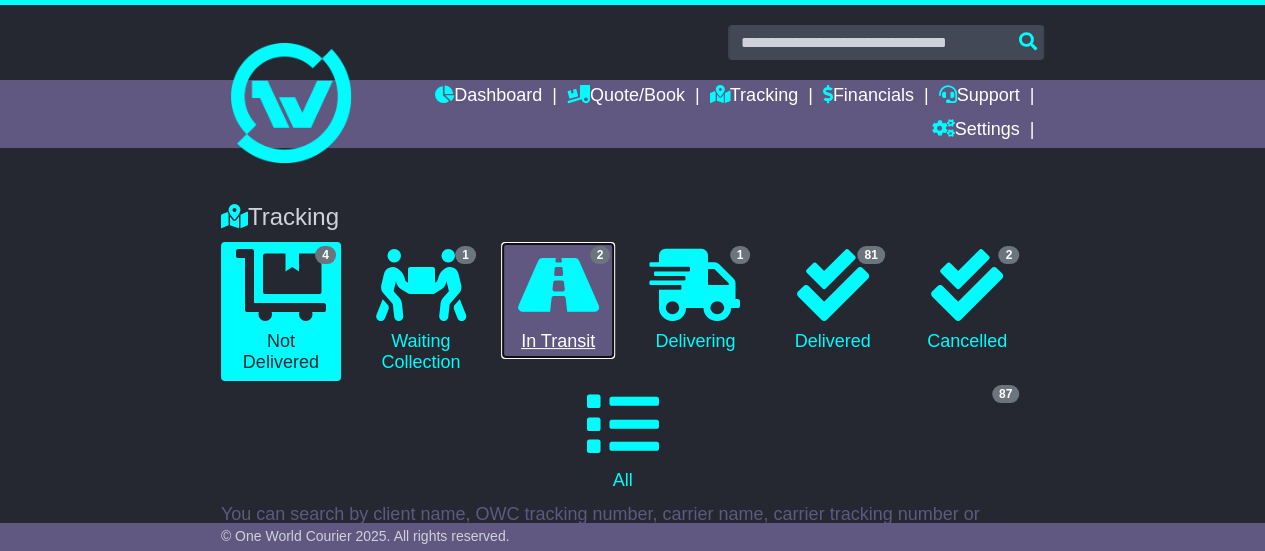 click at bounding box center [558, 285] 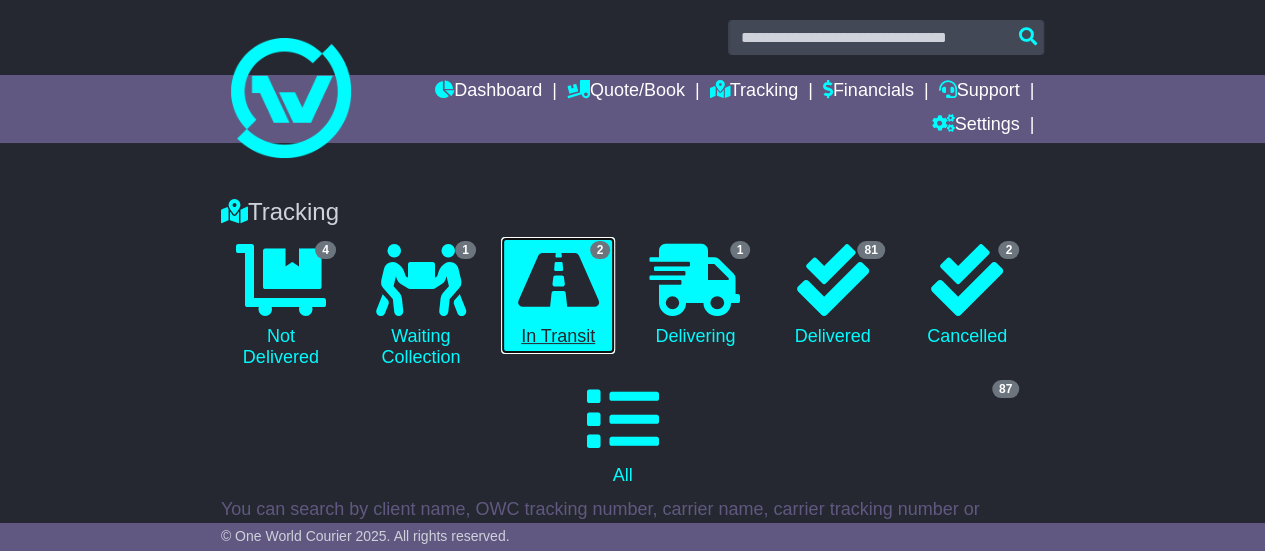 scroll, scrollTop: 0, scrollLeft: 0, axis: both 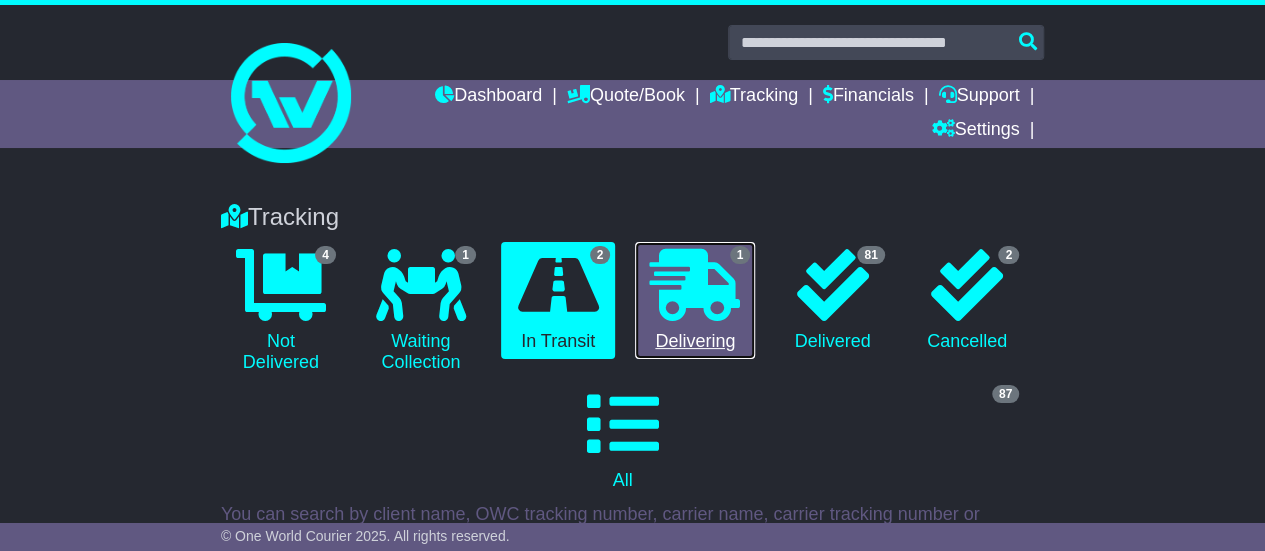 click at bounding box center (695, 285) 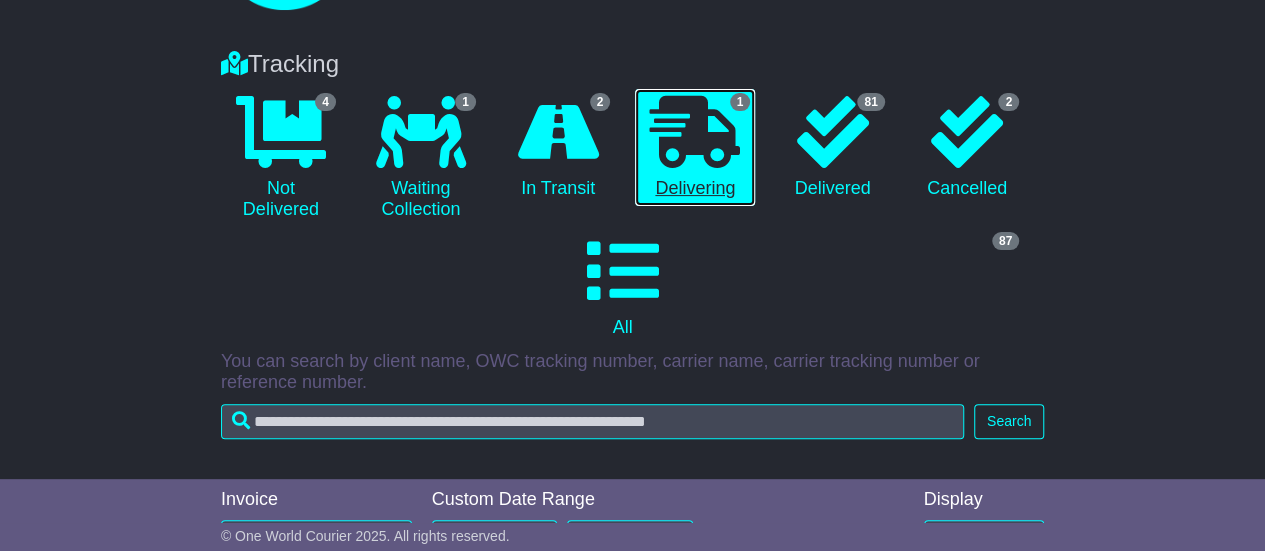 scroll, scrollTop: 0, scrollLeft: 0, axis: both 